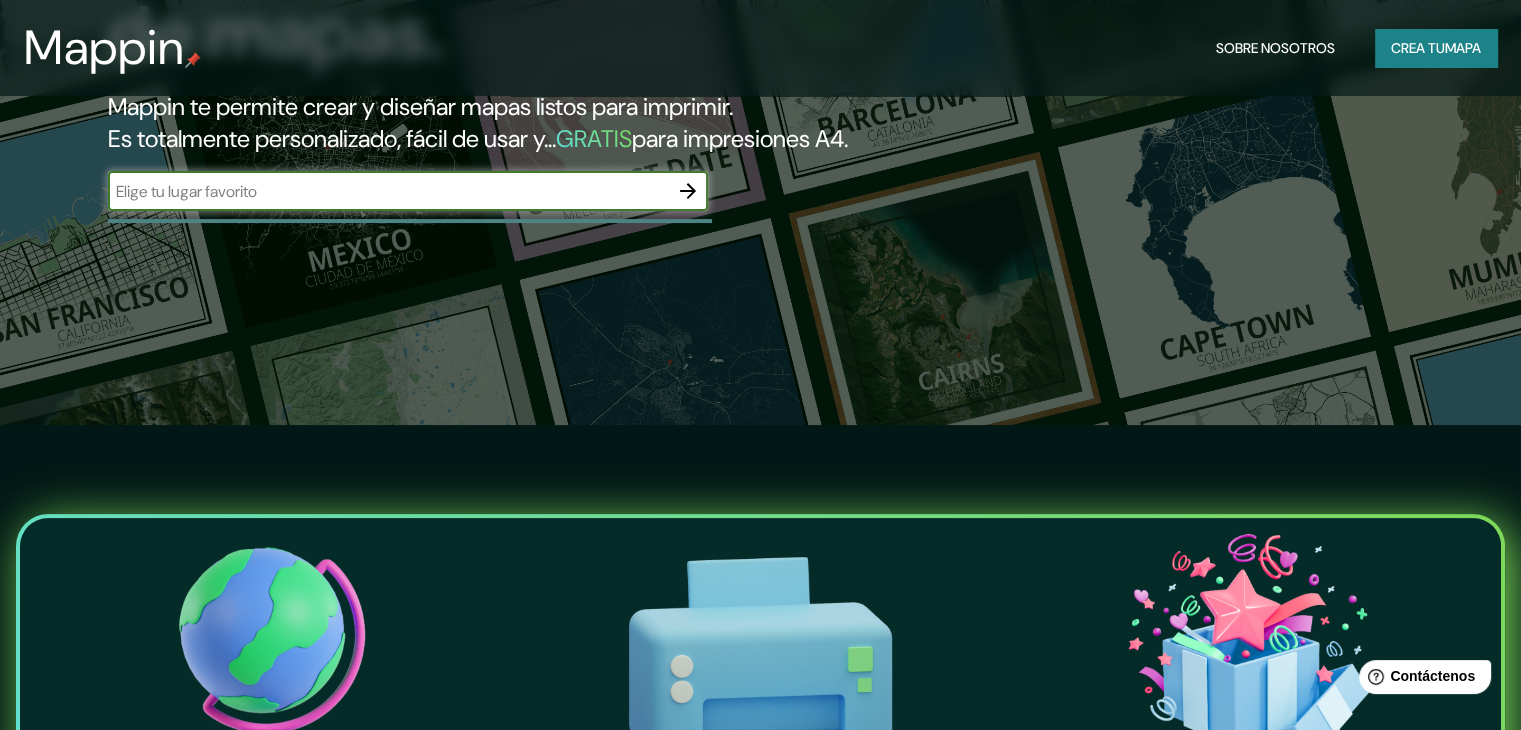 scroll, scrollTop: 300, scrollLeft: 0, axis: vertical 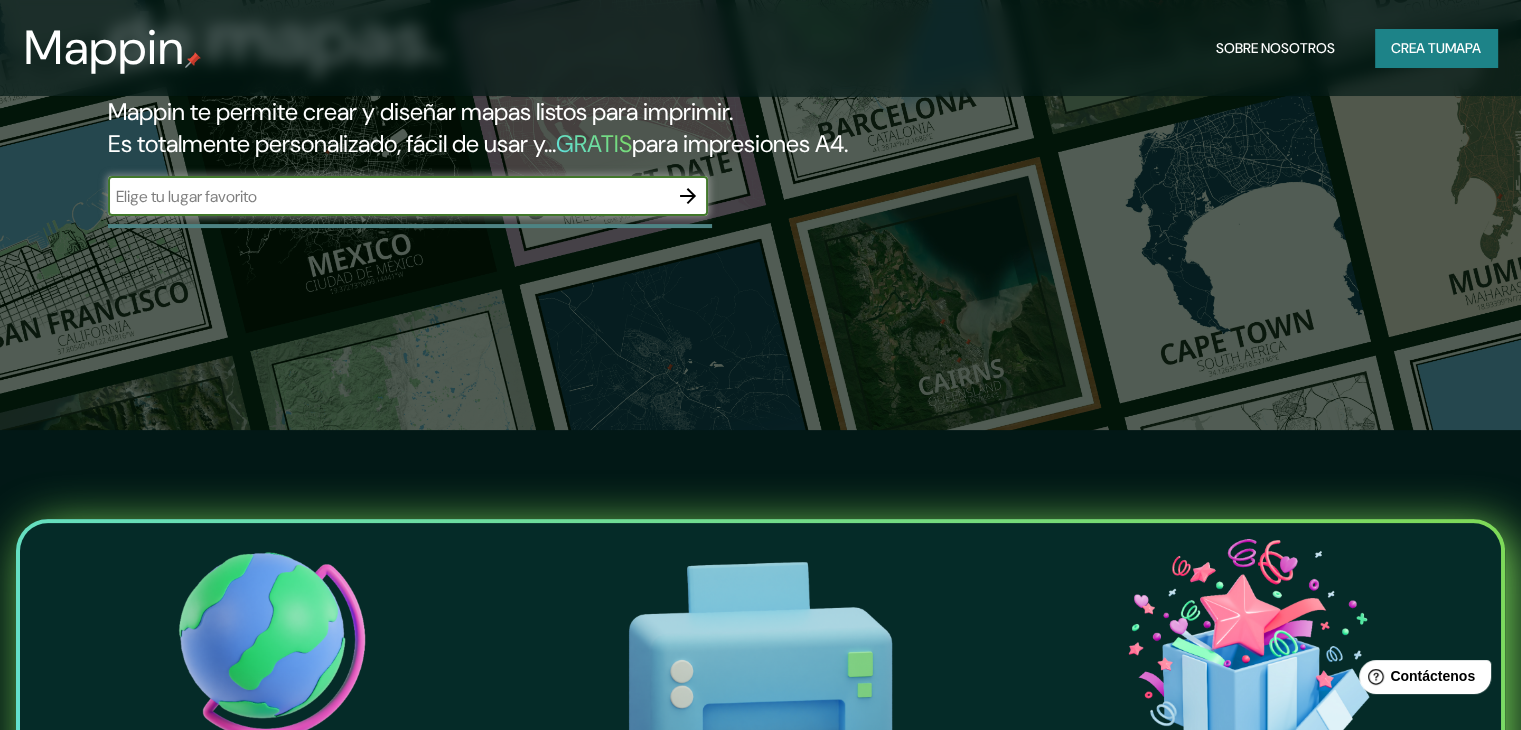 click on "Crea tu  mapa" at bounding box center [1436, 48] 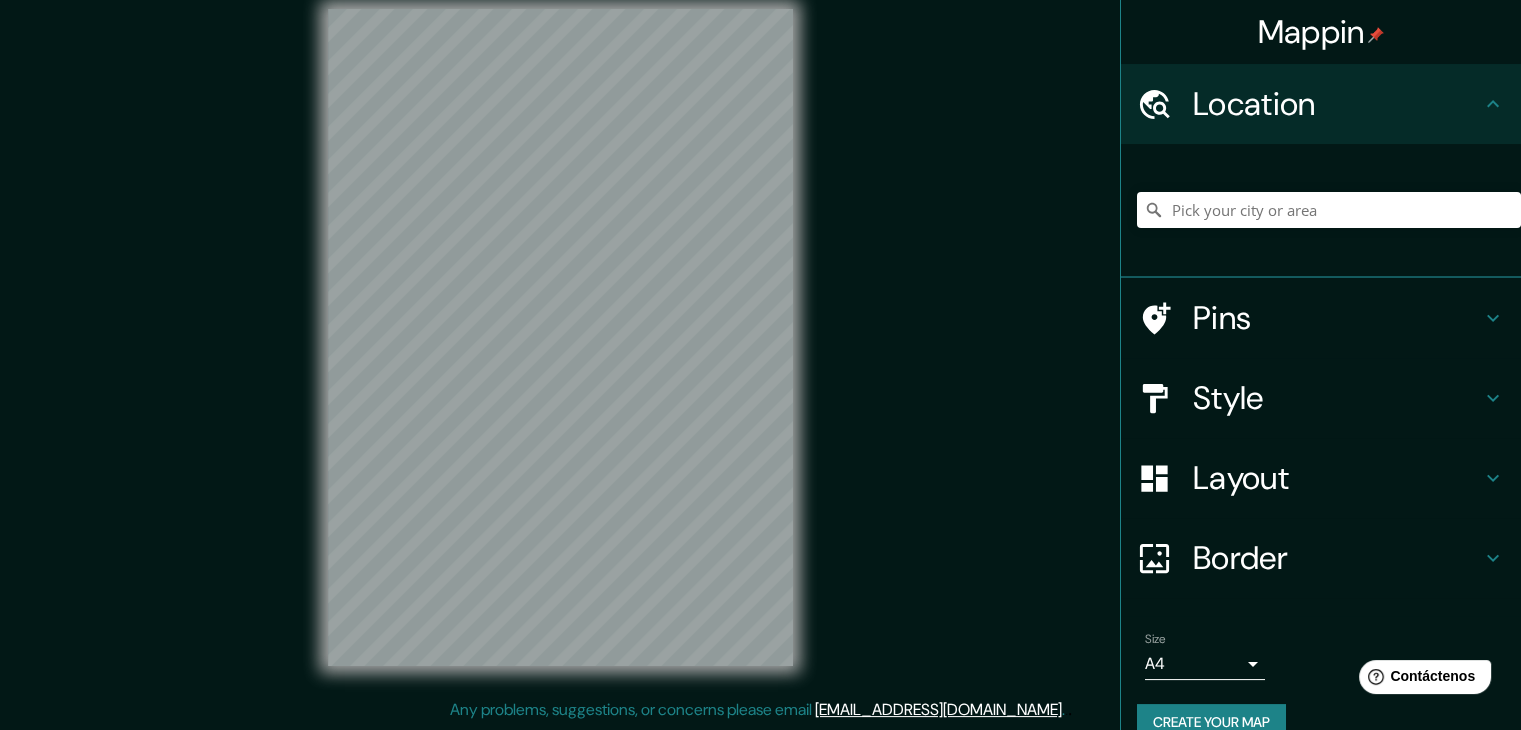 scroll, scrollTop: 0, scrollLeft: 0, axis: both 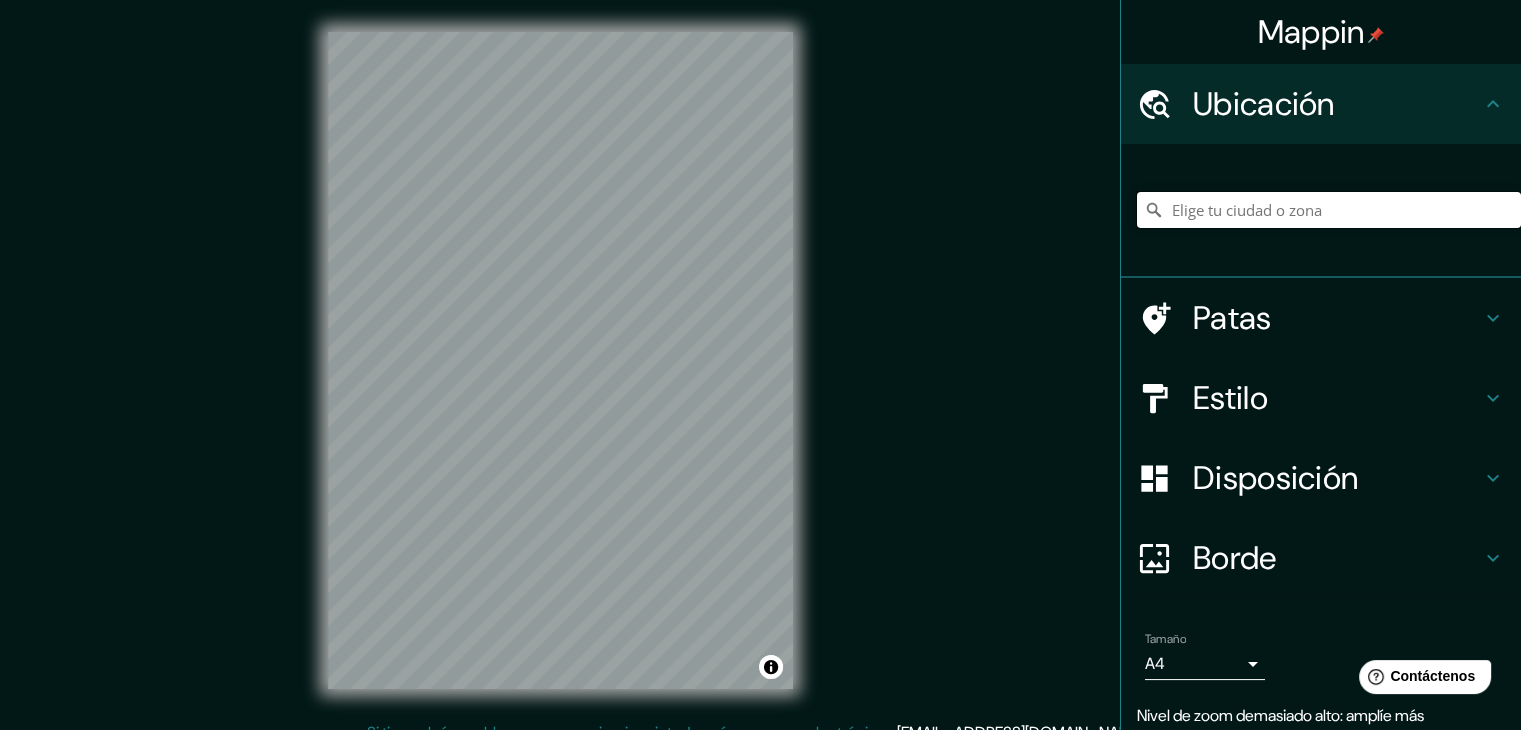 click at bounding box center (1329, 210) 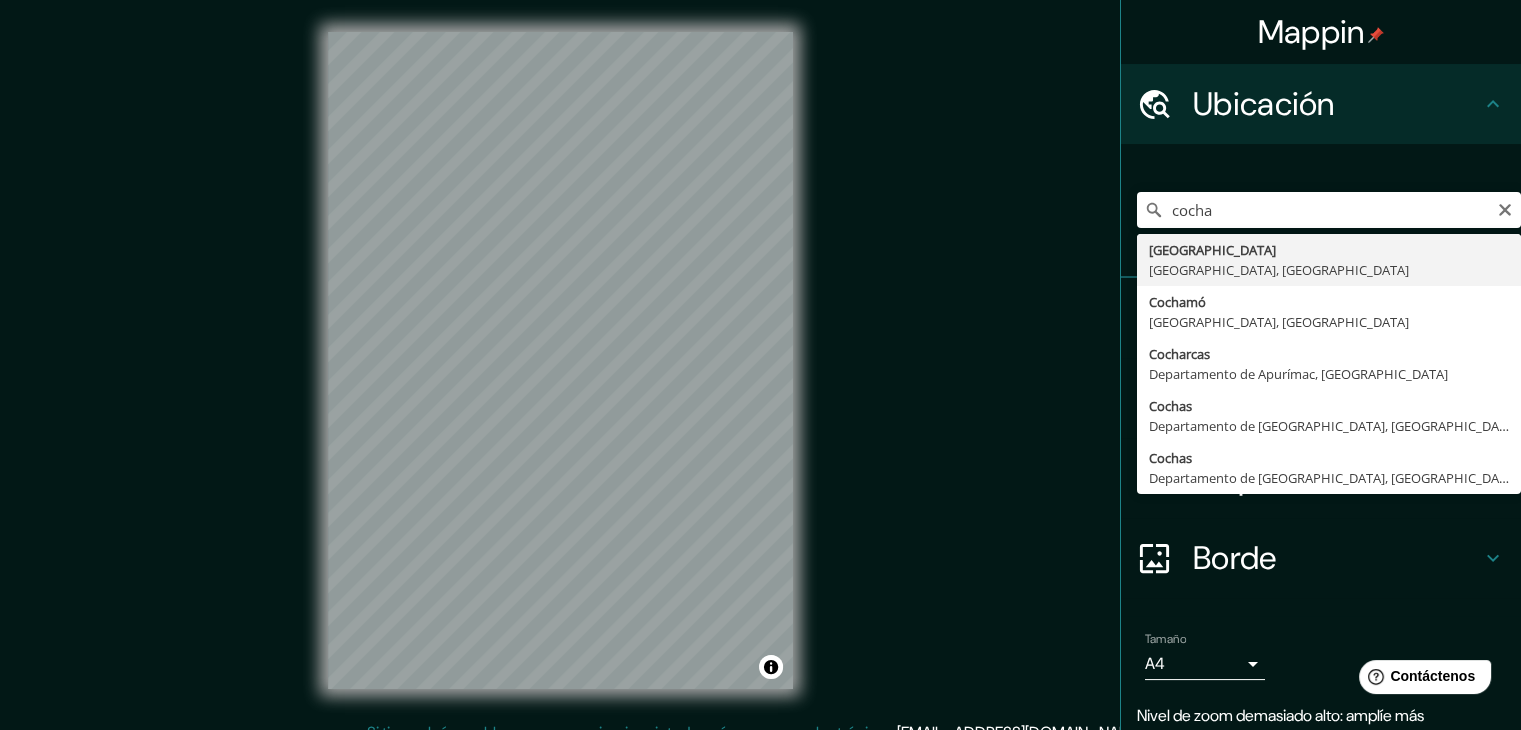 type on "[GEOGRAPHIC_DATA], [GEOGRAPHIC_DATA], [GEOGRAPHIC_DATA]" 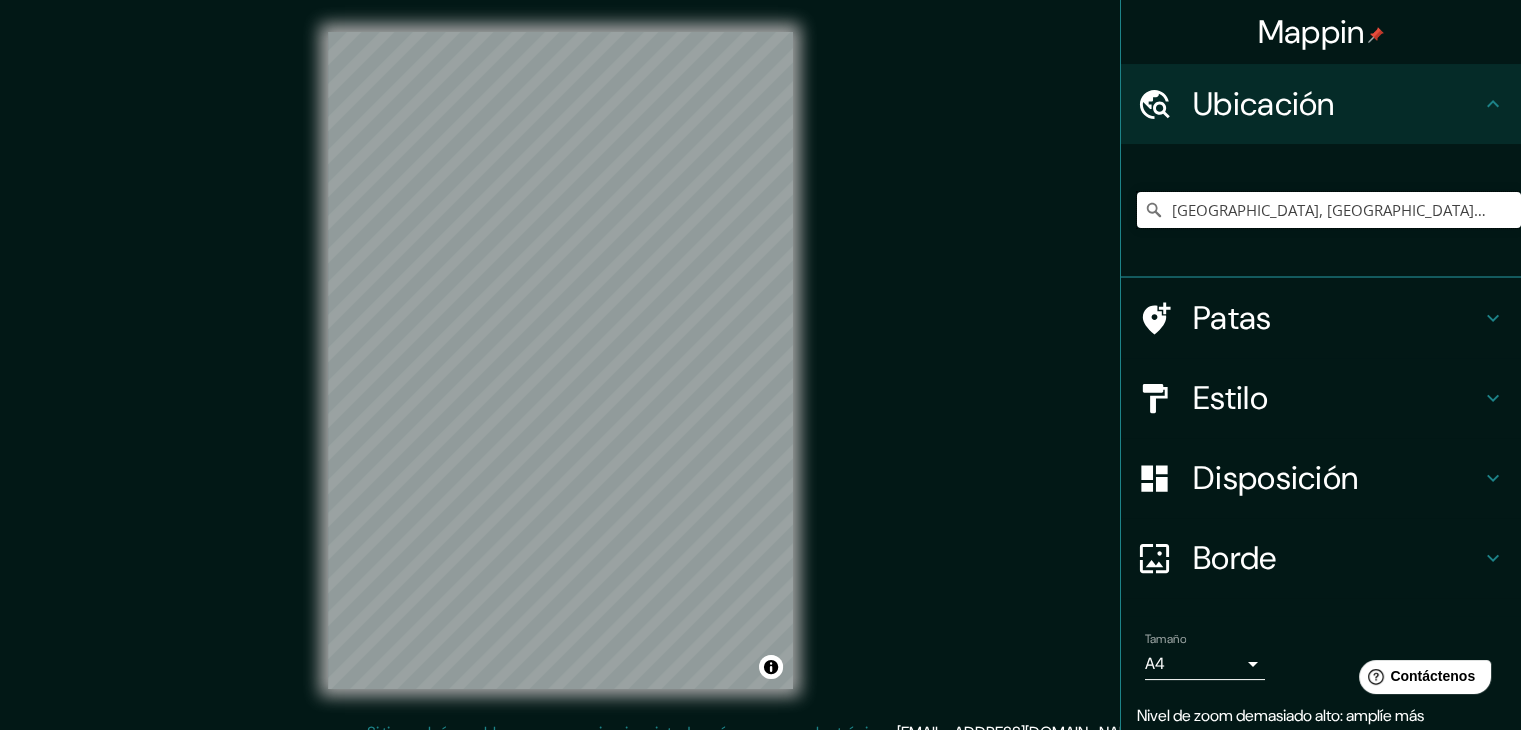 scroll, scrollTop: 0, scrollLeft: 0, axis: both 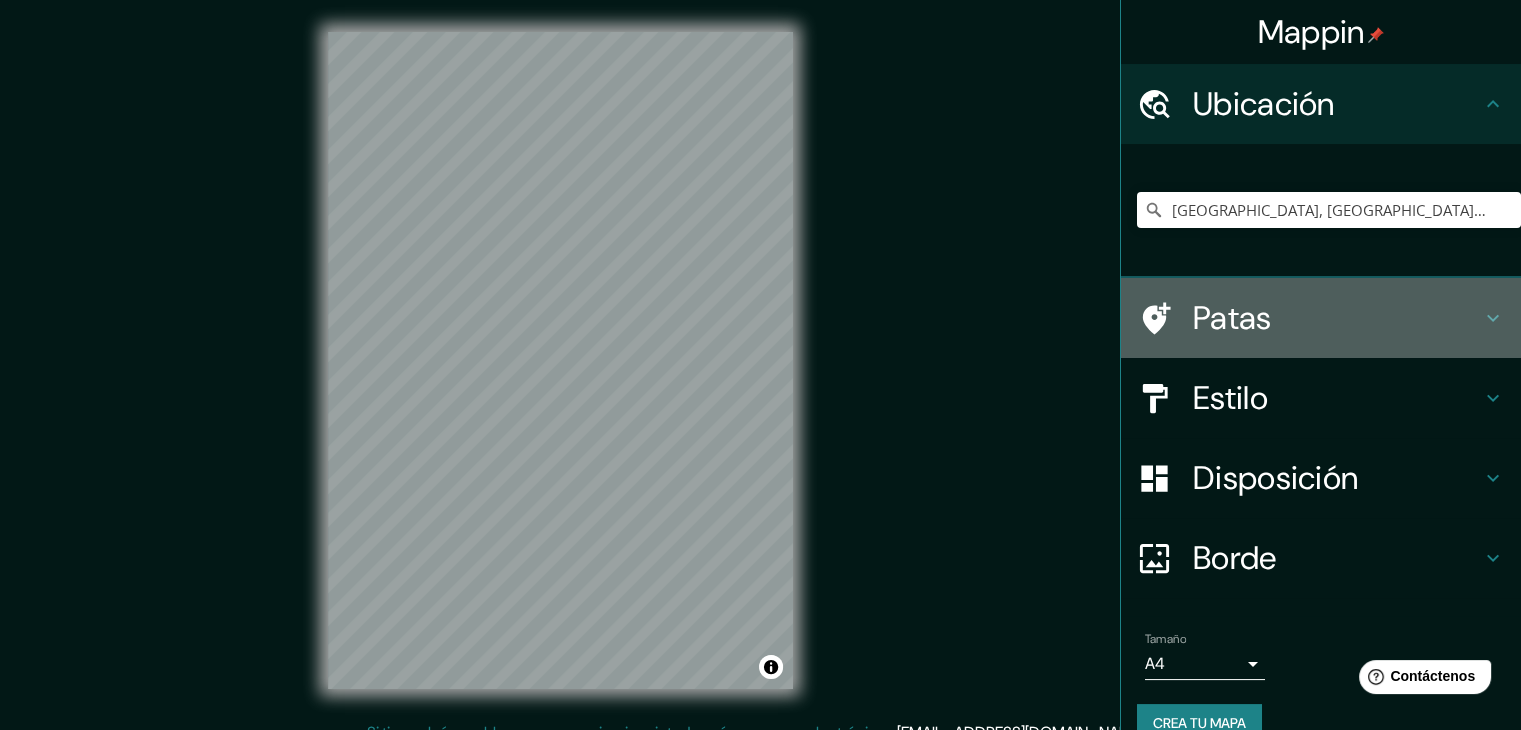 click on "Patas" at bounding box center [1232, 318] 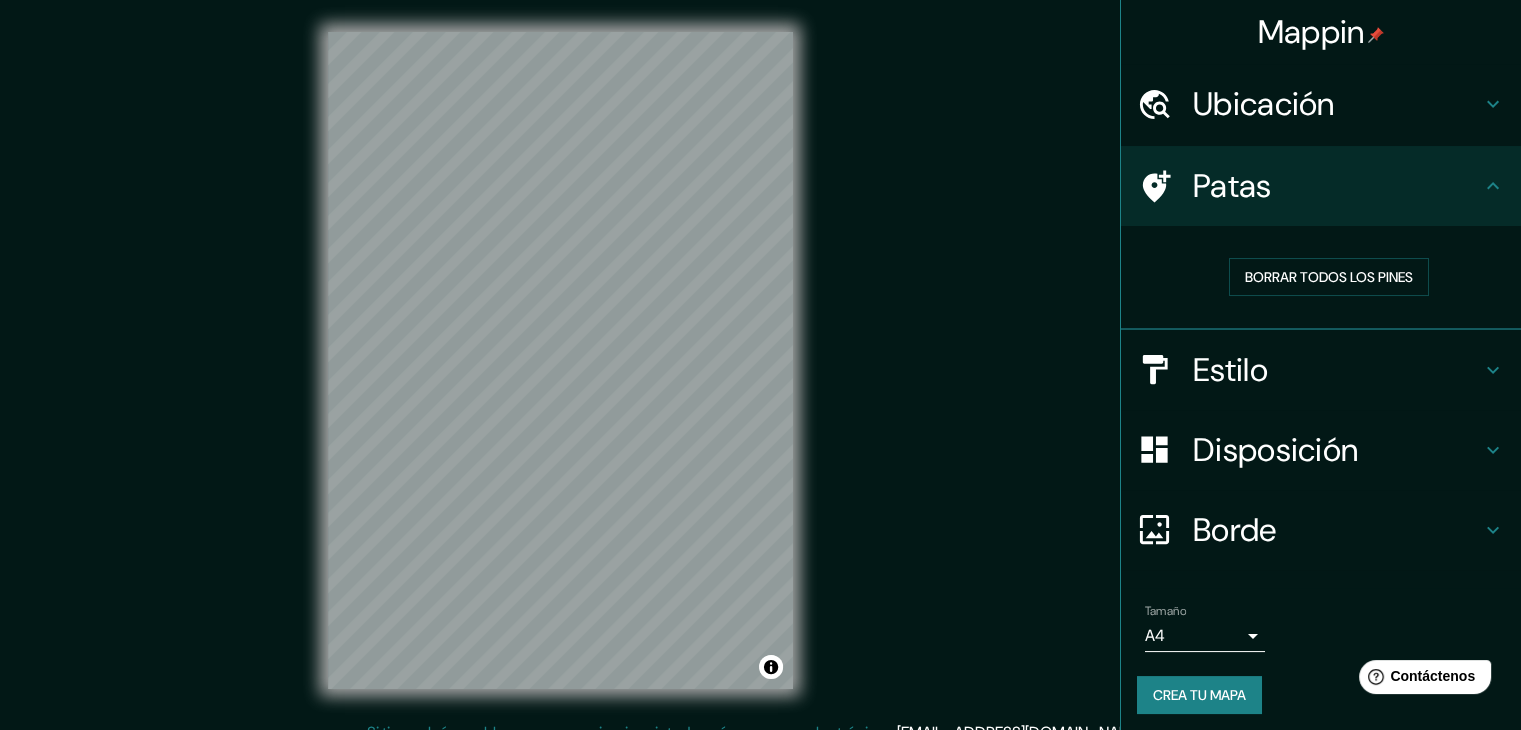 click 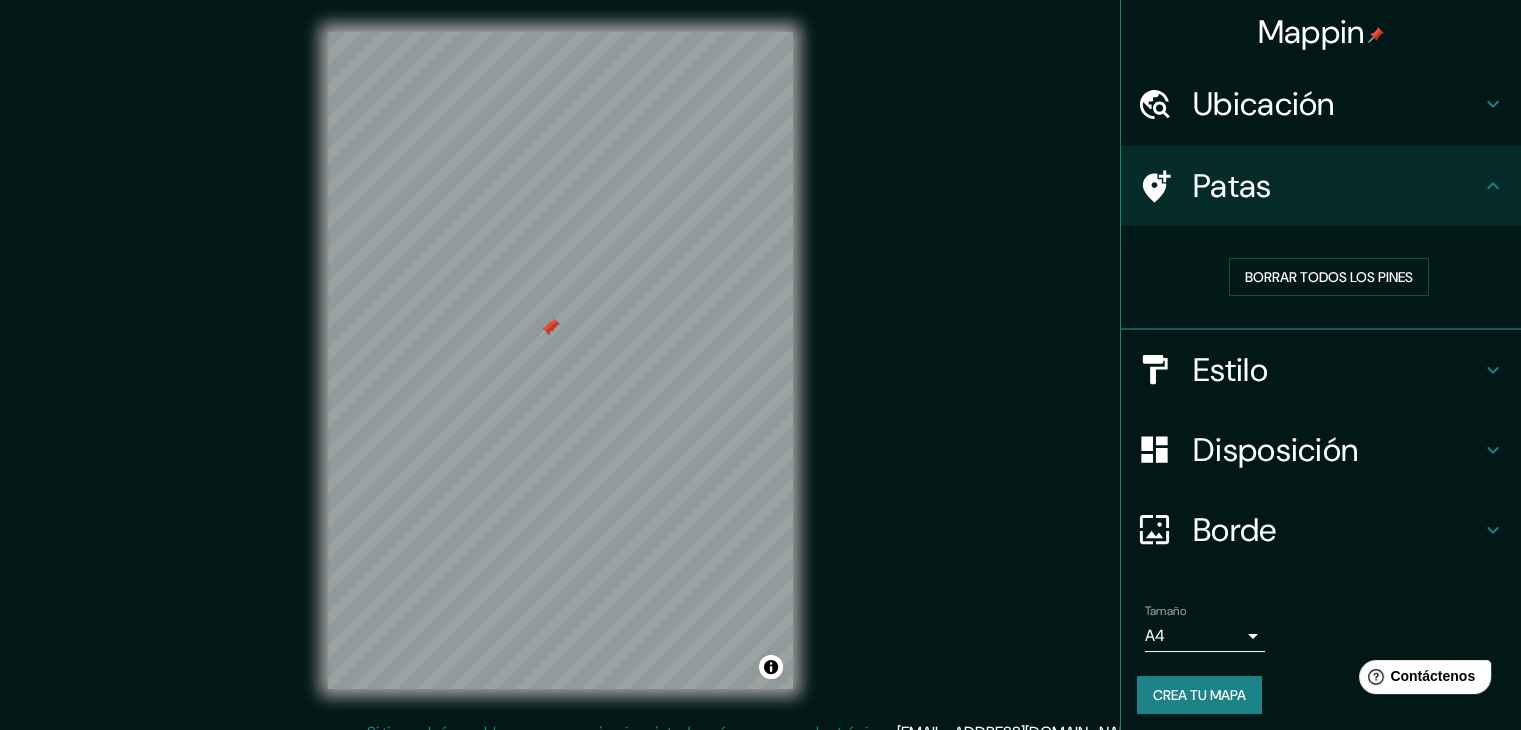 drag, startPoint x: 551, startPoint y: 313, endPoint x: 548, endPoint y: 332, distance: 19.235384 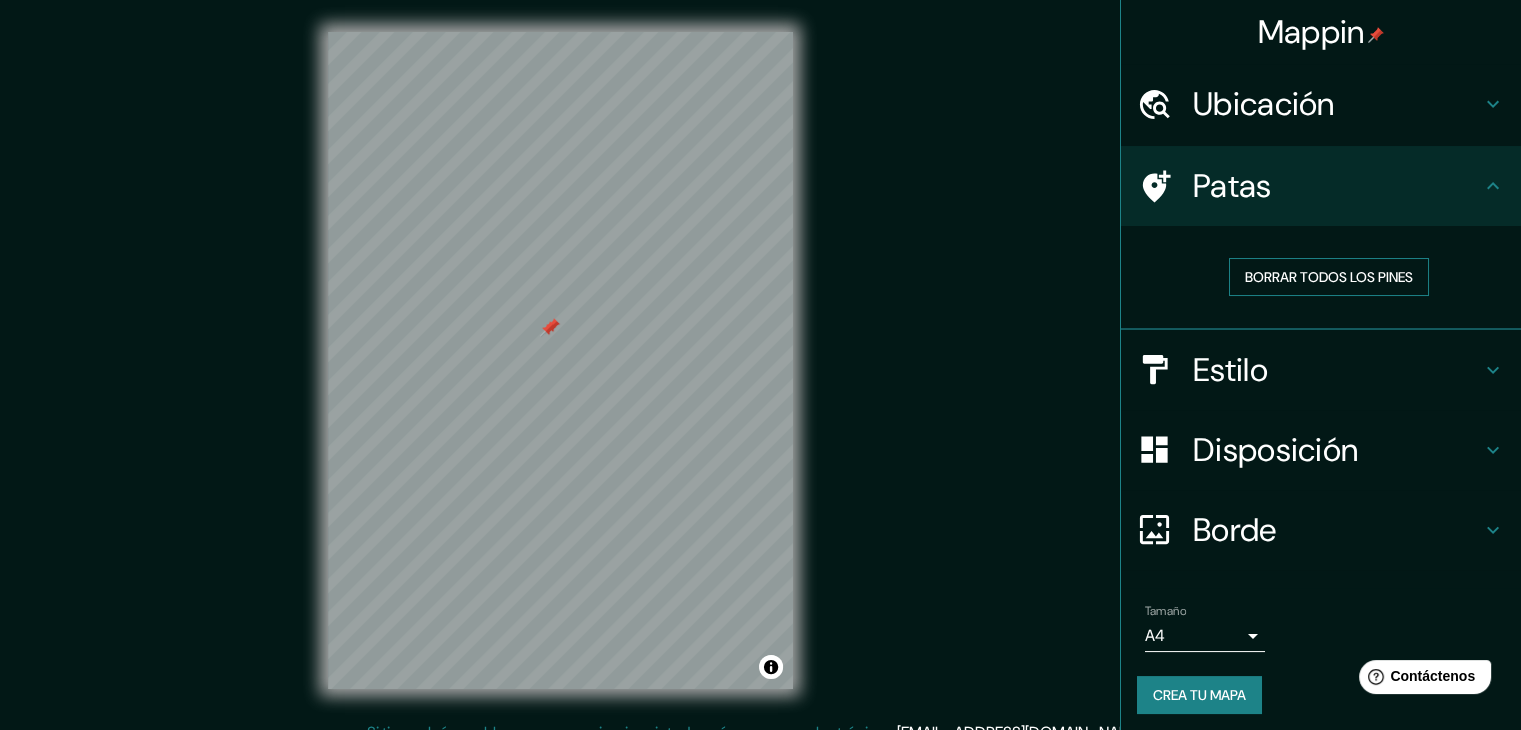 click on "Borrar todos los pines" at bounding box center [1329, 277] 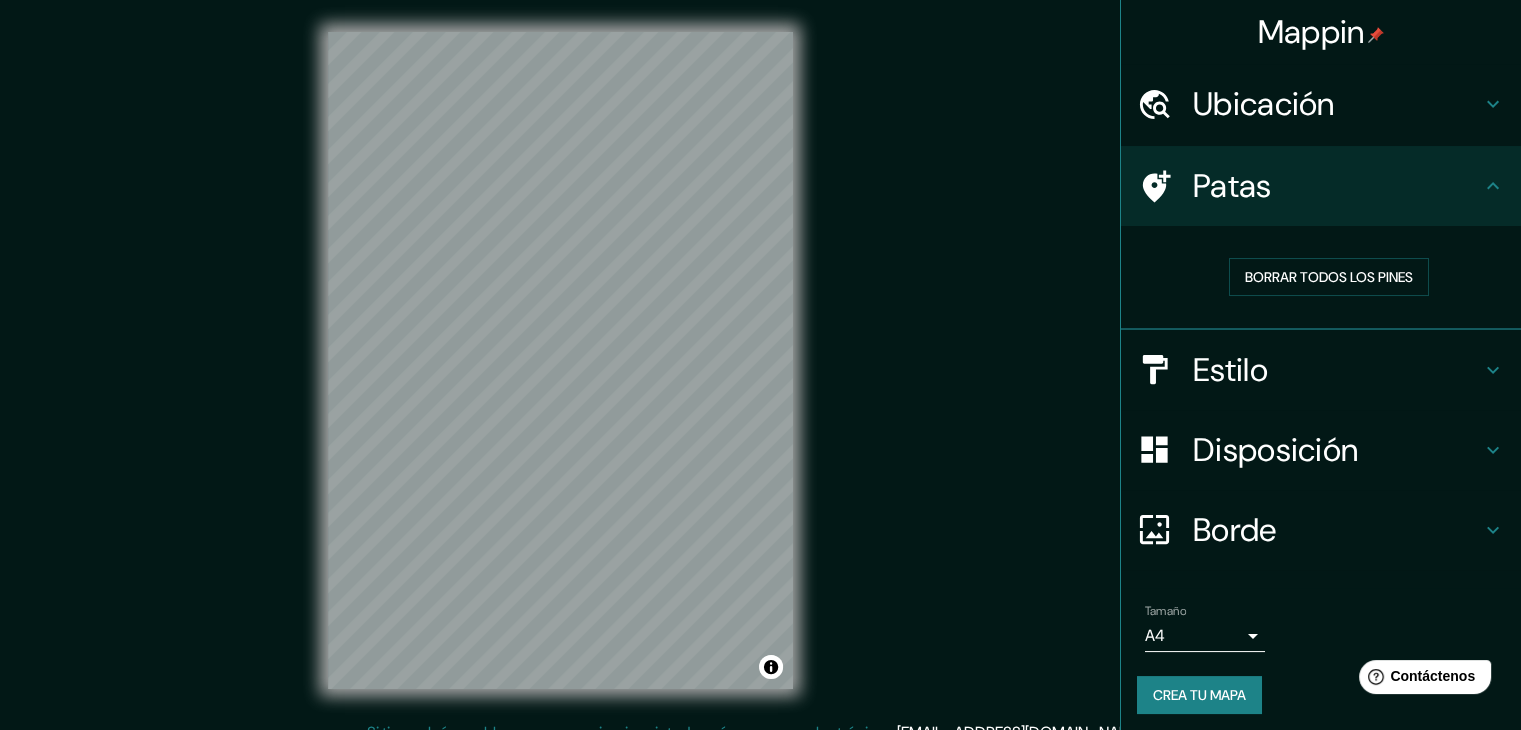 click on "Estilo" at bounding box center (1321, 370) 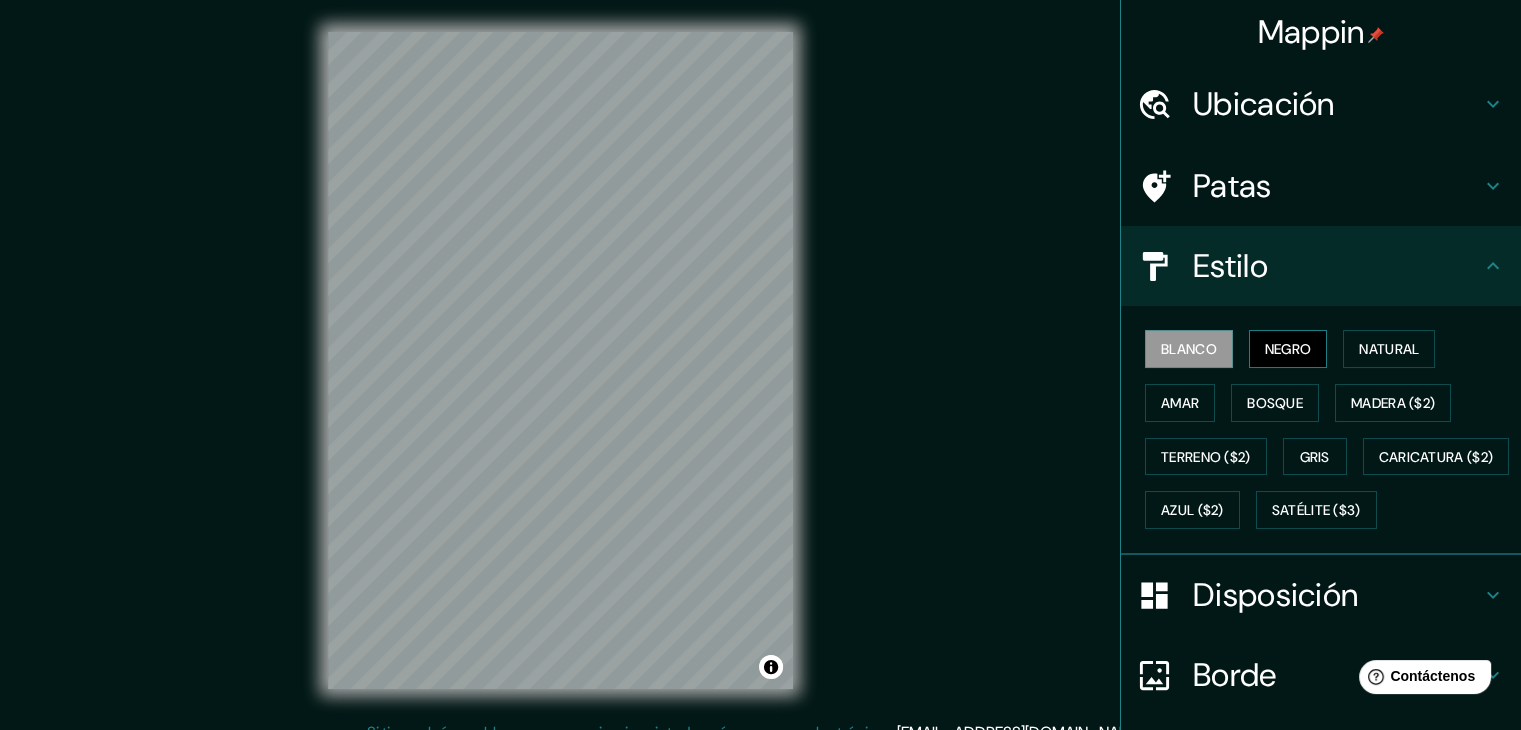 click on "Negro" at bounding box center [1288, 349] 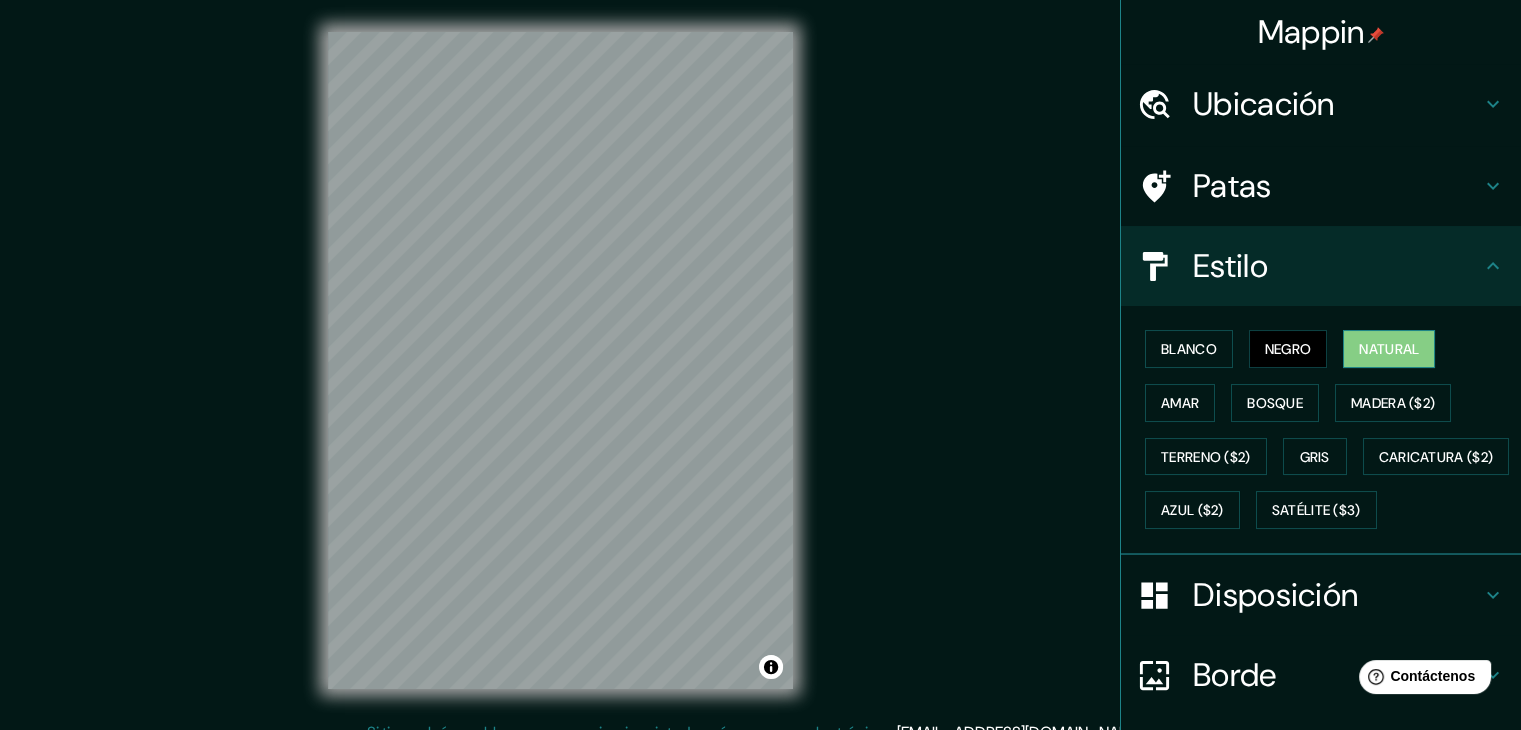 click on "Natural" at bounding box center (1389, 349) 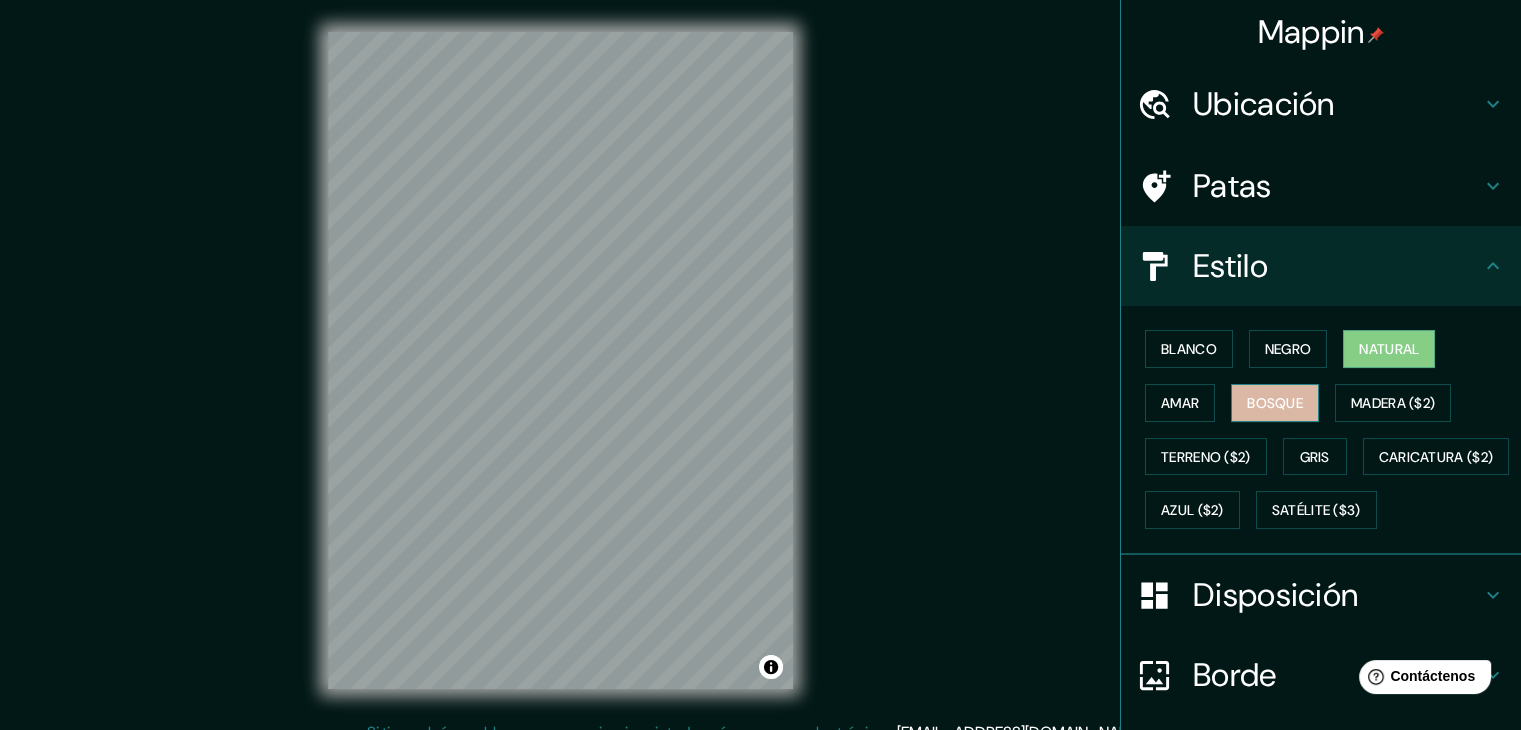 click on "Bosque" at bounding box center [1275, 403] 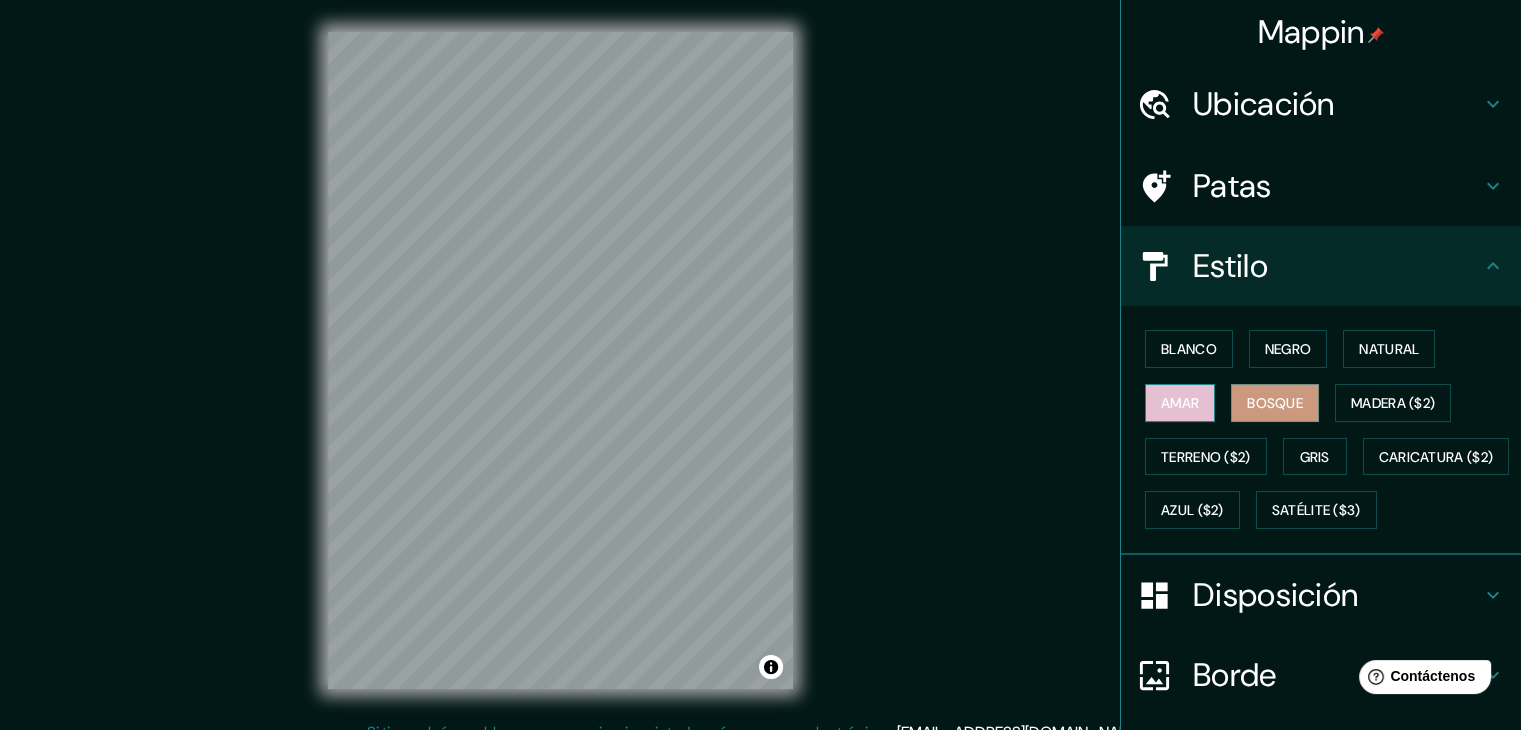 click on "Amar" at bounding box center [1180, 403] 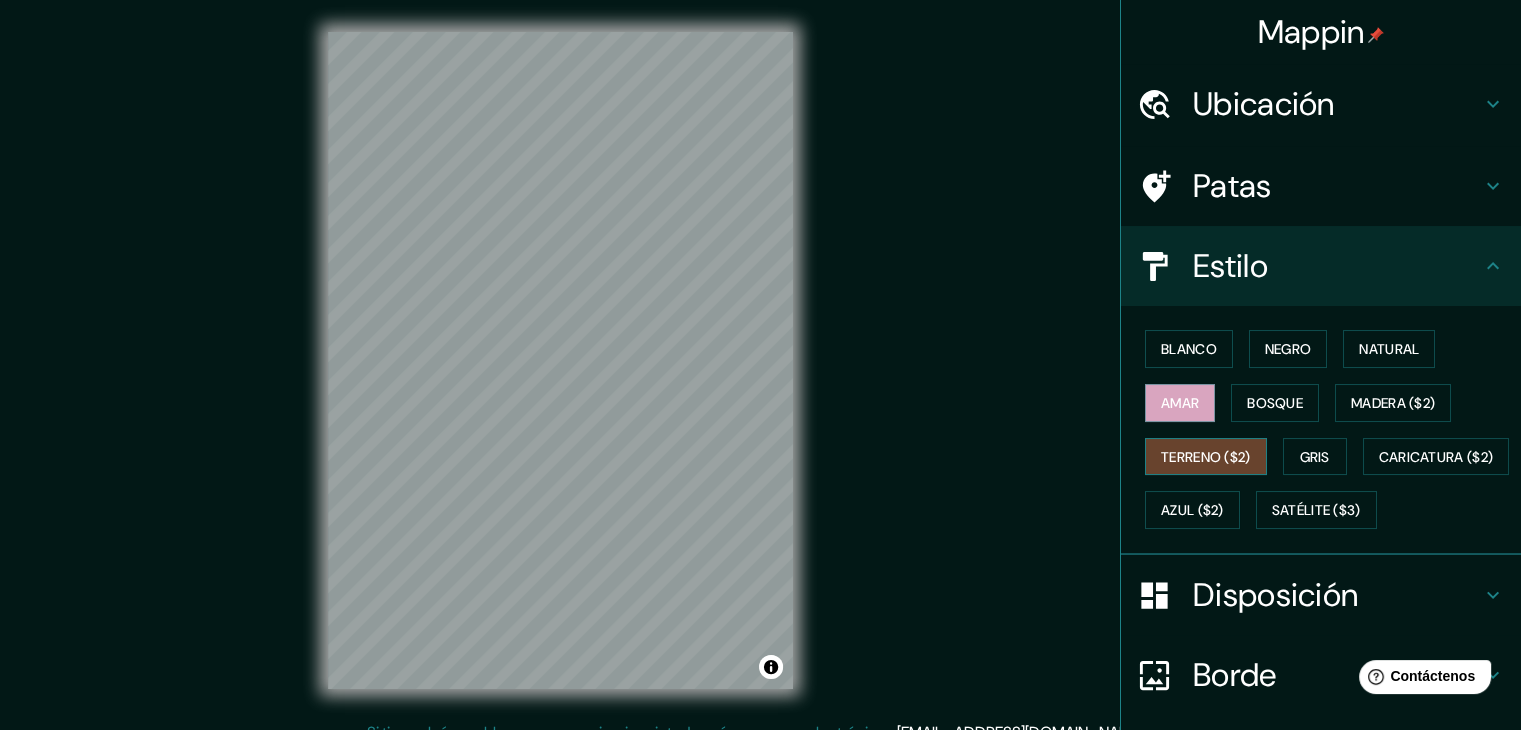 click on "Terreno ($2)" at bounding box center [1206, 457] 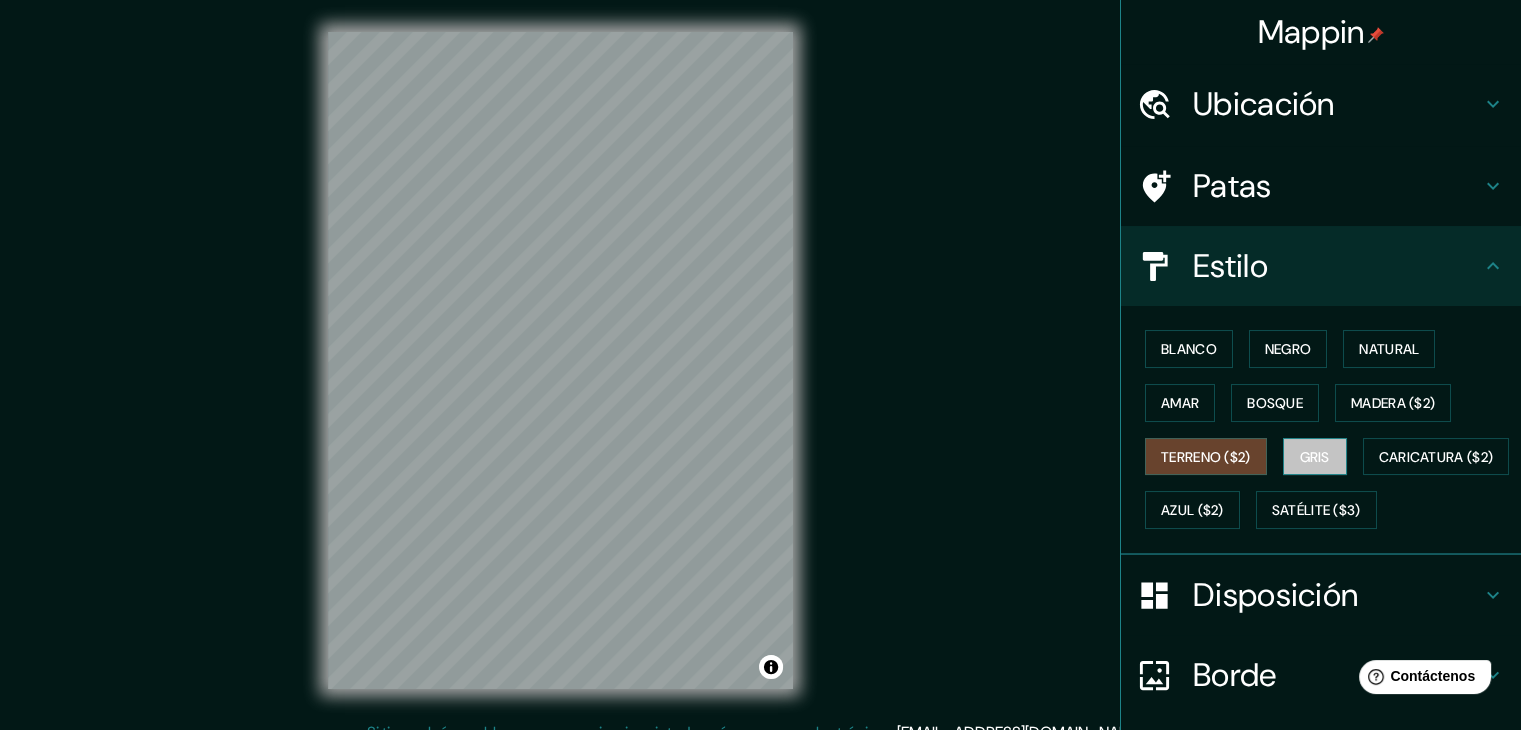 click on "Gris" at bounding box center [1315, 457] 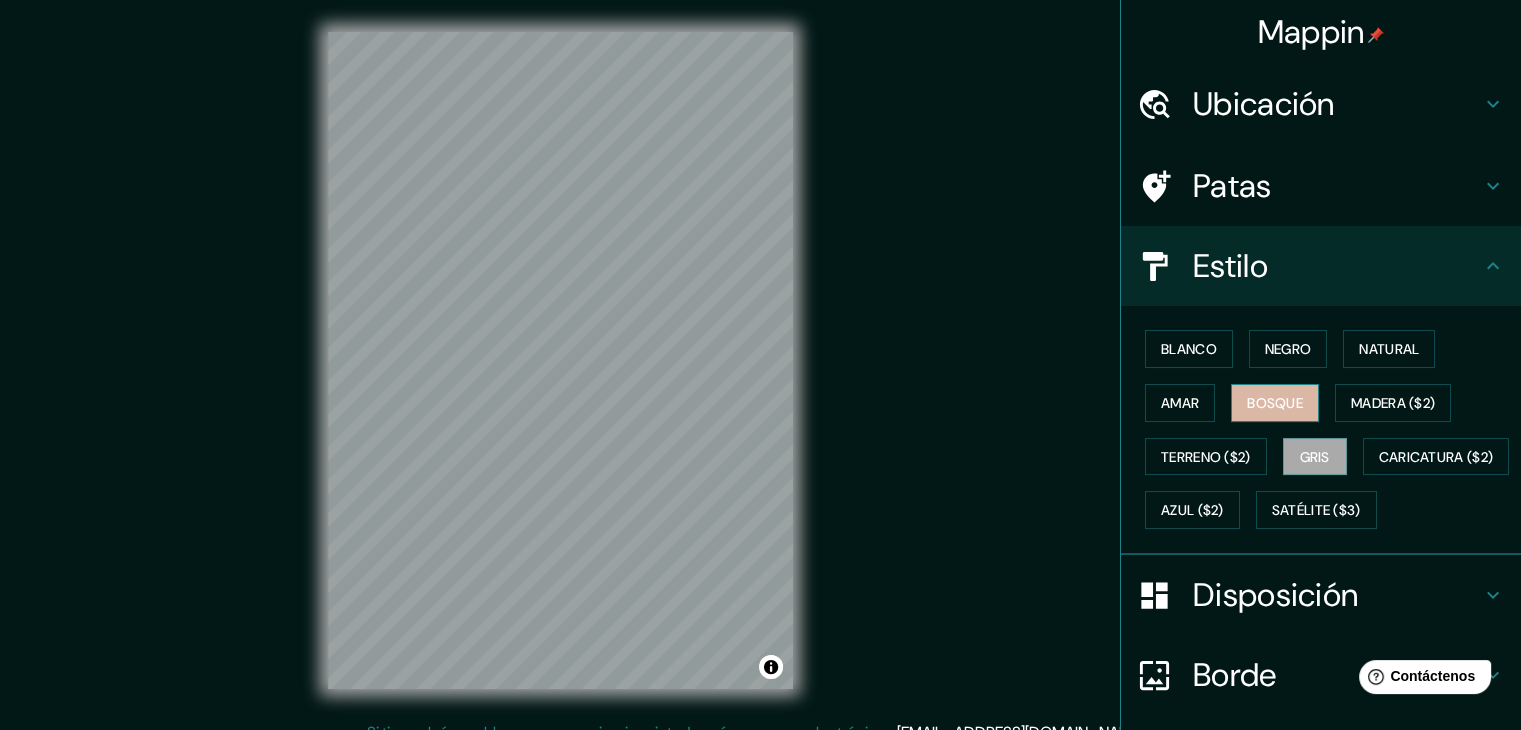 click on "Bosque" at bounding box center (1275, 403) 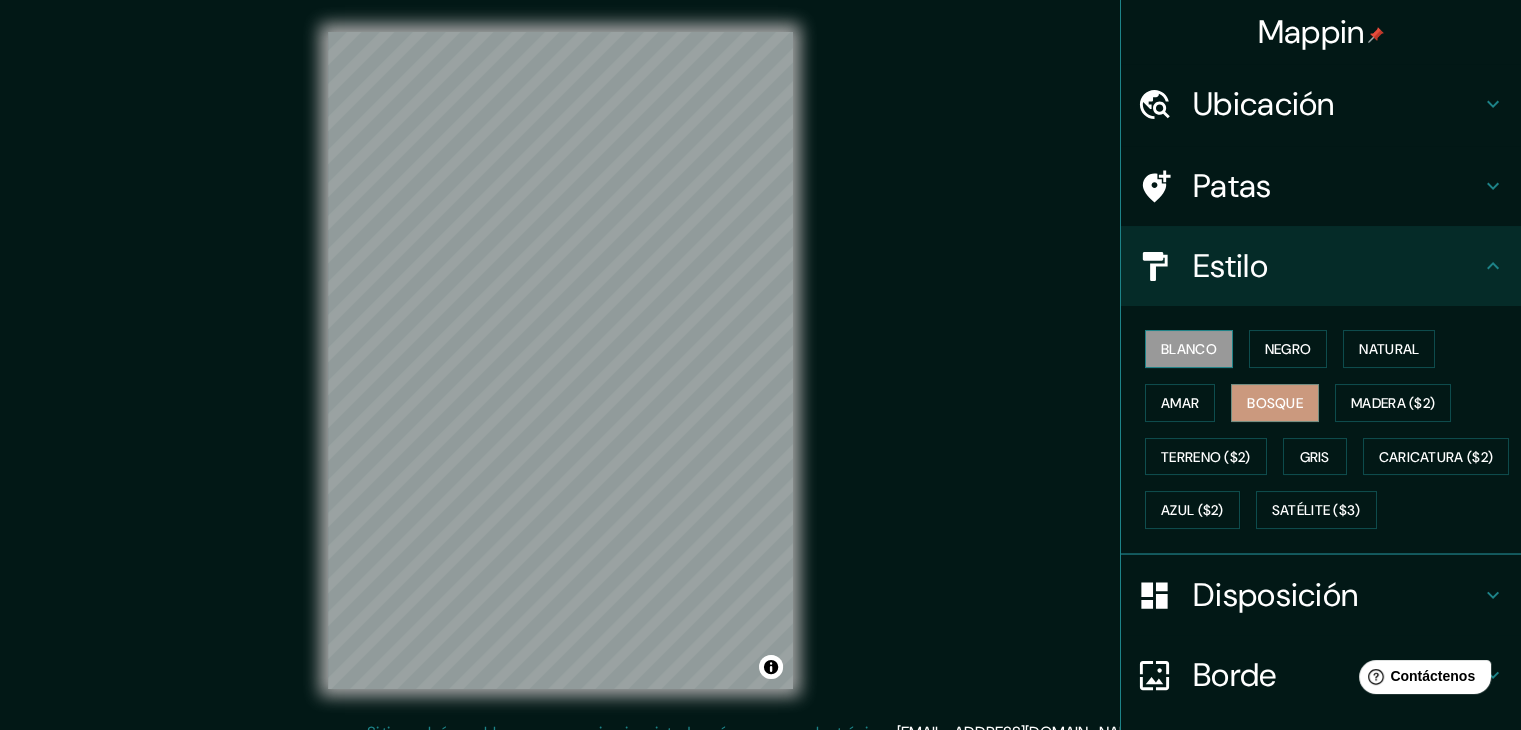 click on "Blanco" at bounding box center (1189, 349) 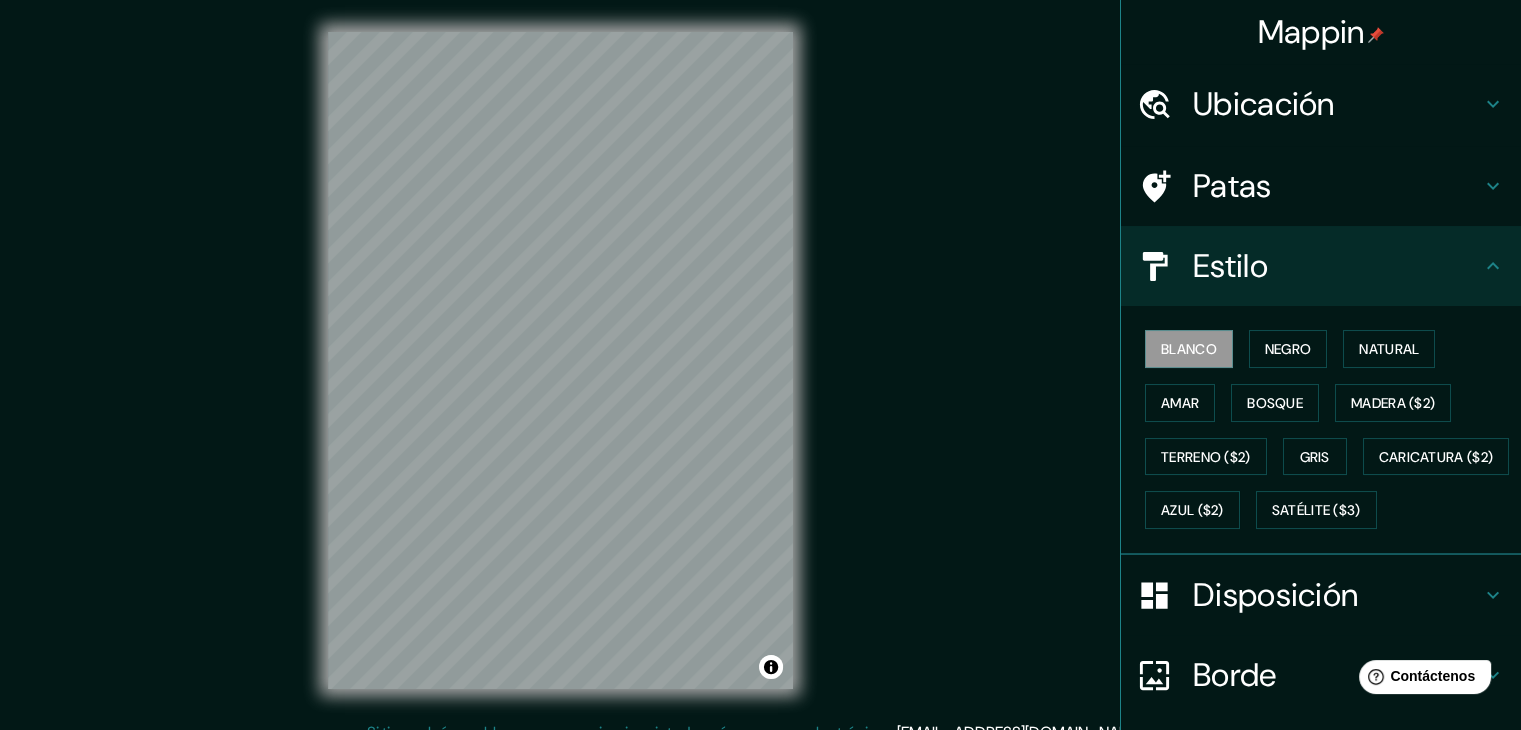 click on "Blanco Negro Natural Amar Bosque Madera ($2) Terreno ($2) Gris Caricatura ($2) Azul ($2) Satélite ($3)" at bounding box center (1329, 429) 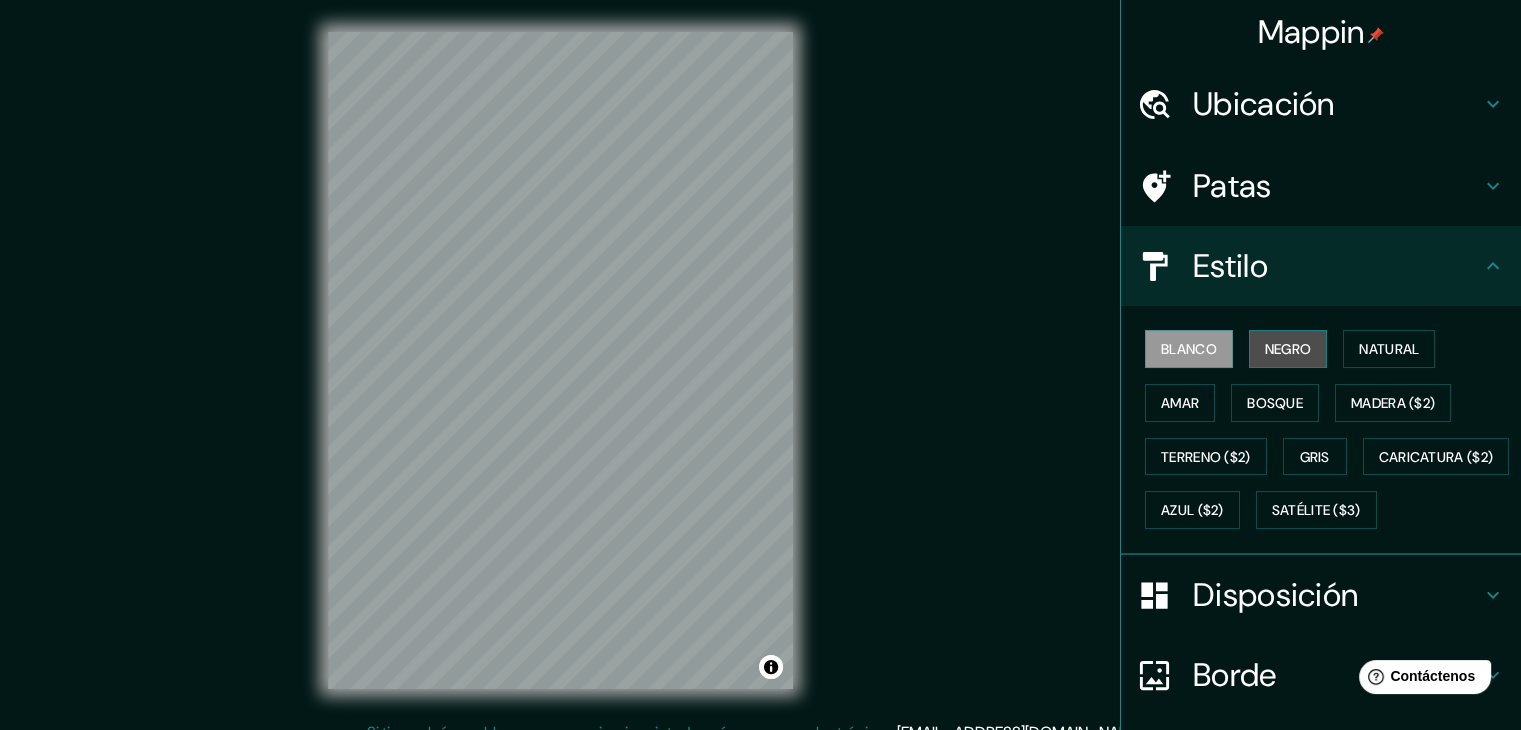 click on "Negro" at bounding box center [1288, 349] 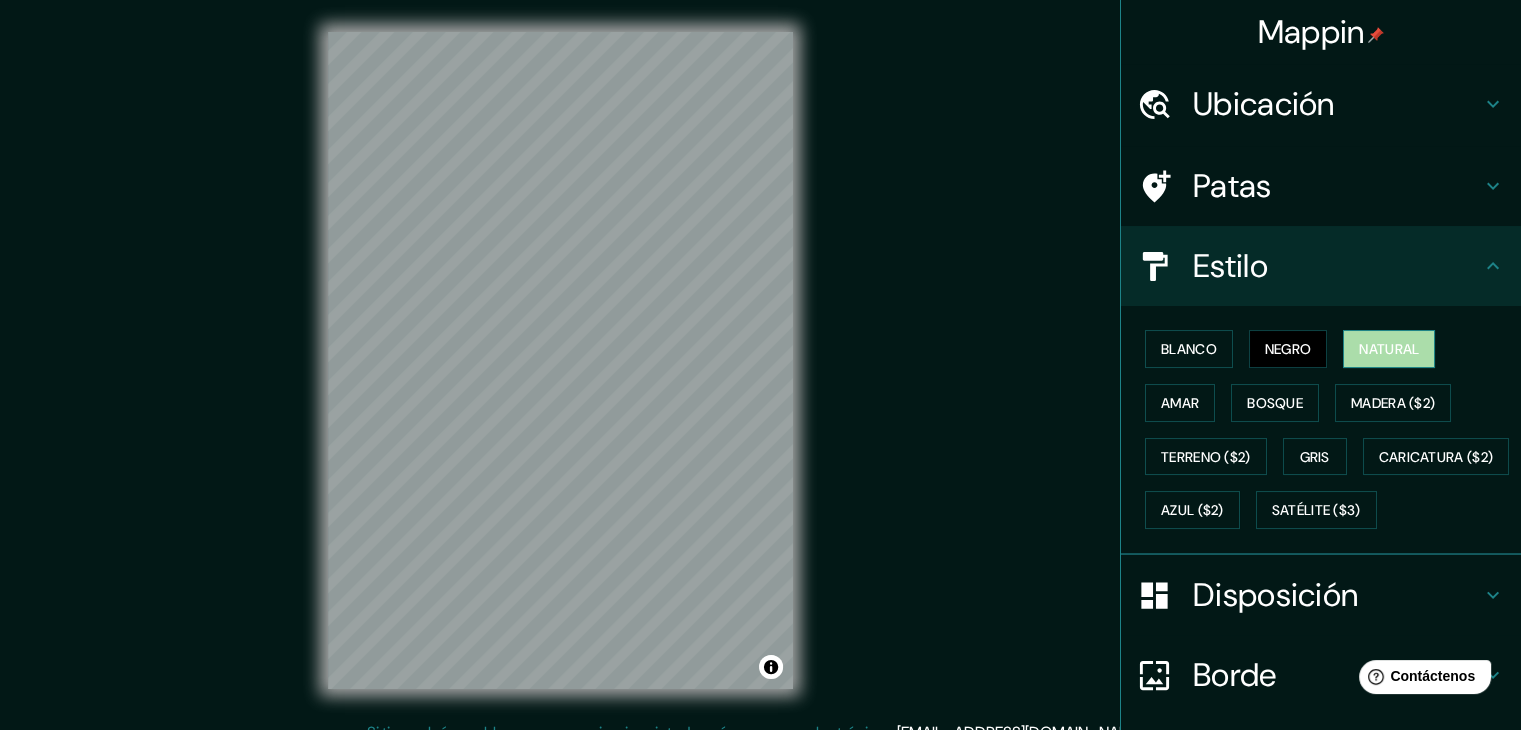 click on "Natural" at bounding box center (1389, 349) 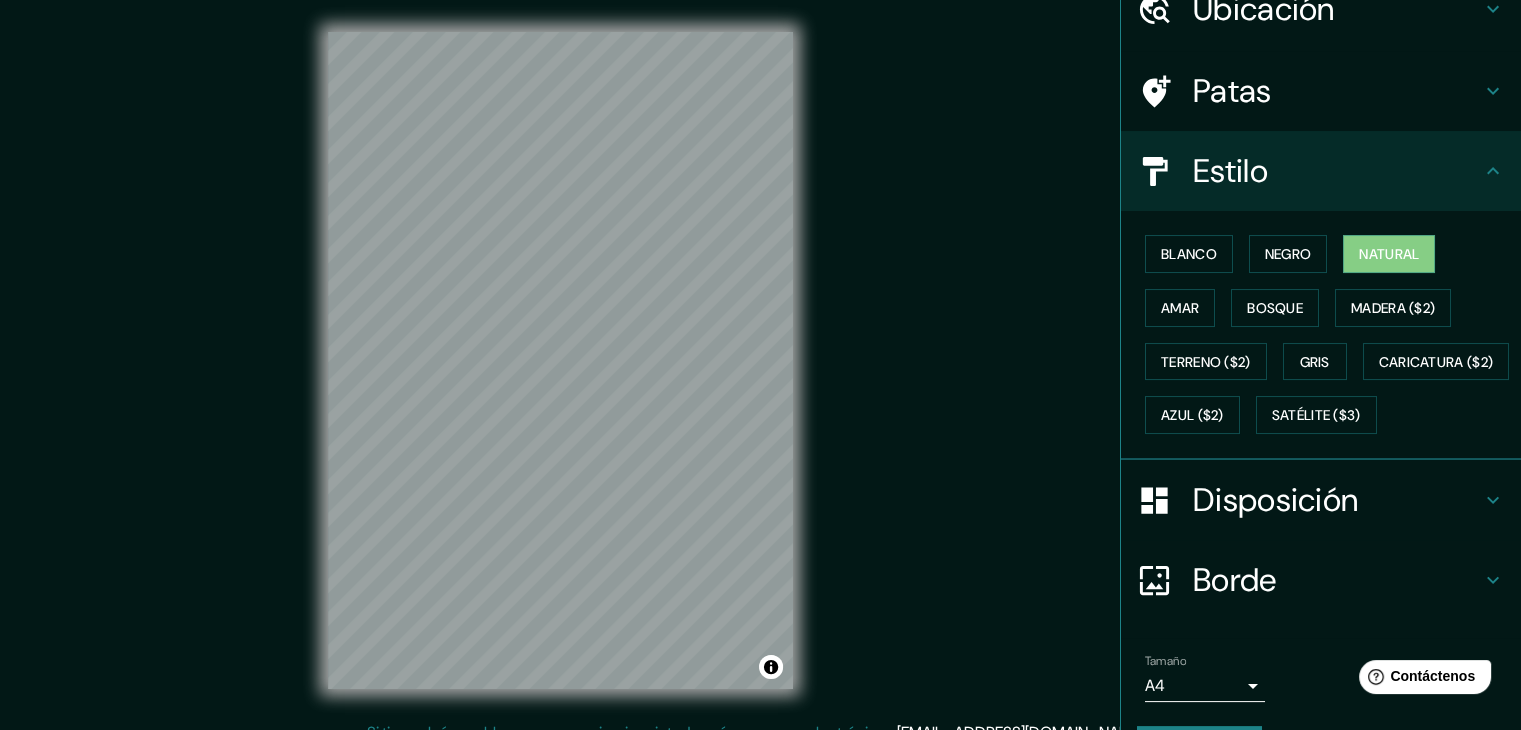 scroll, scrollTop: 100, scrollLeft: 0, axis: vertical 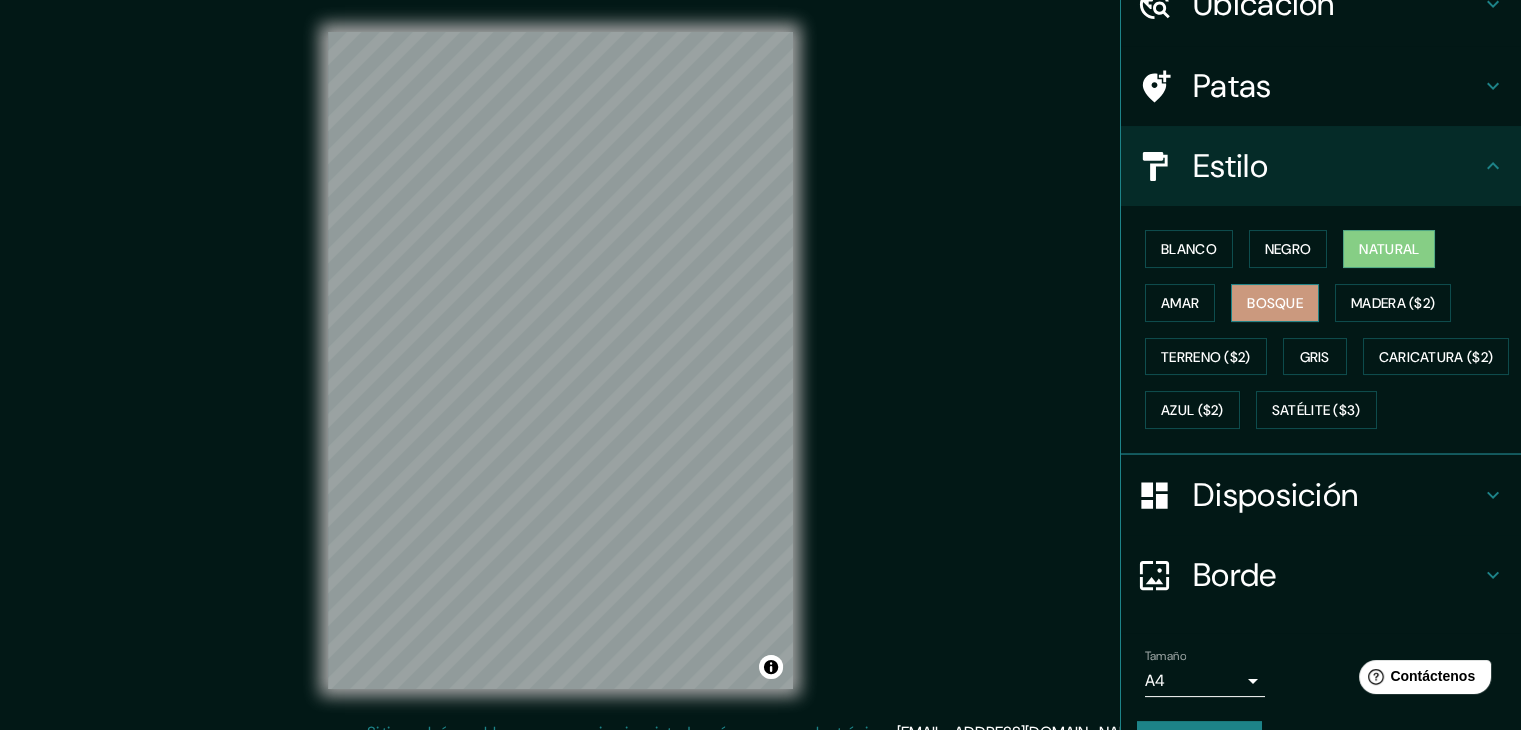 click on "Bosque" at bounding box center [1275, 303] 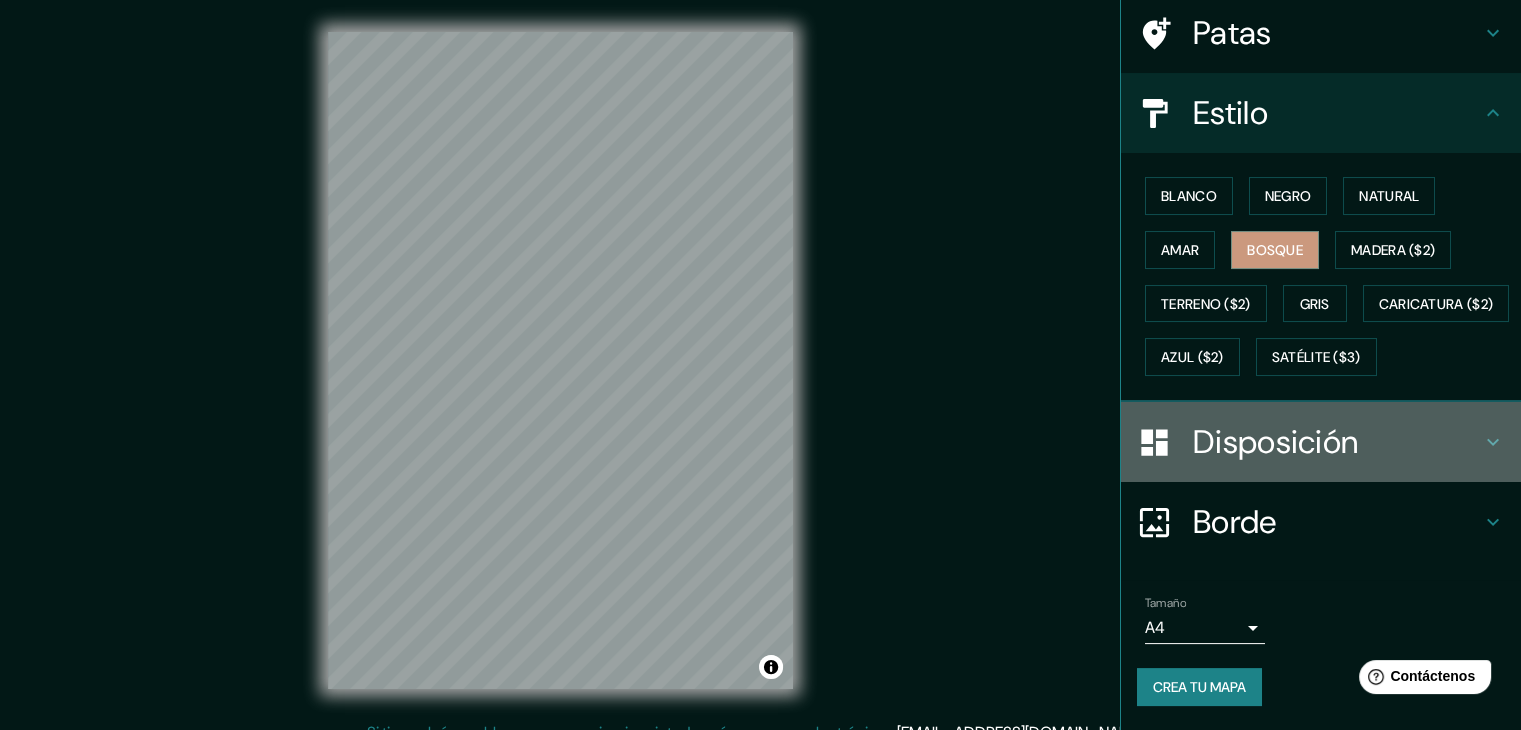 click on "Disposición" at bounding box center (1275, 442) 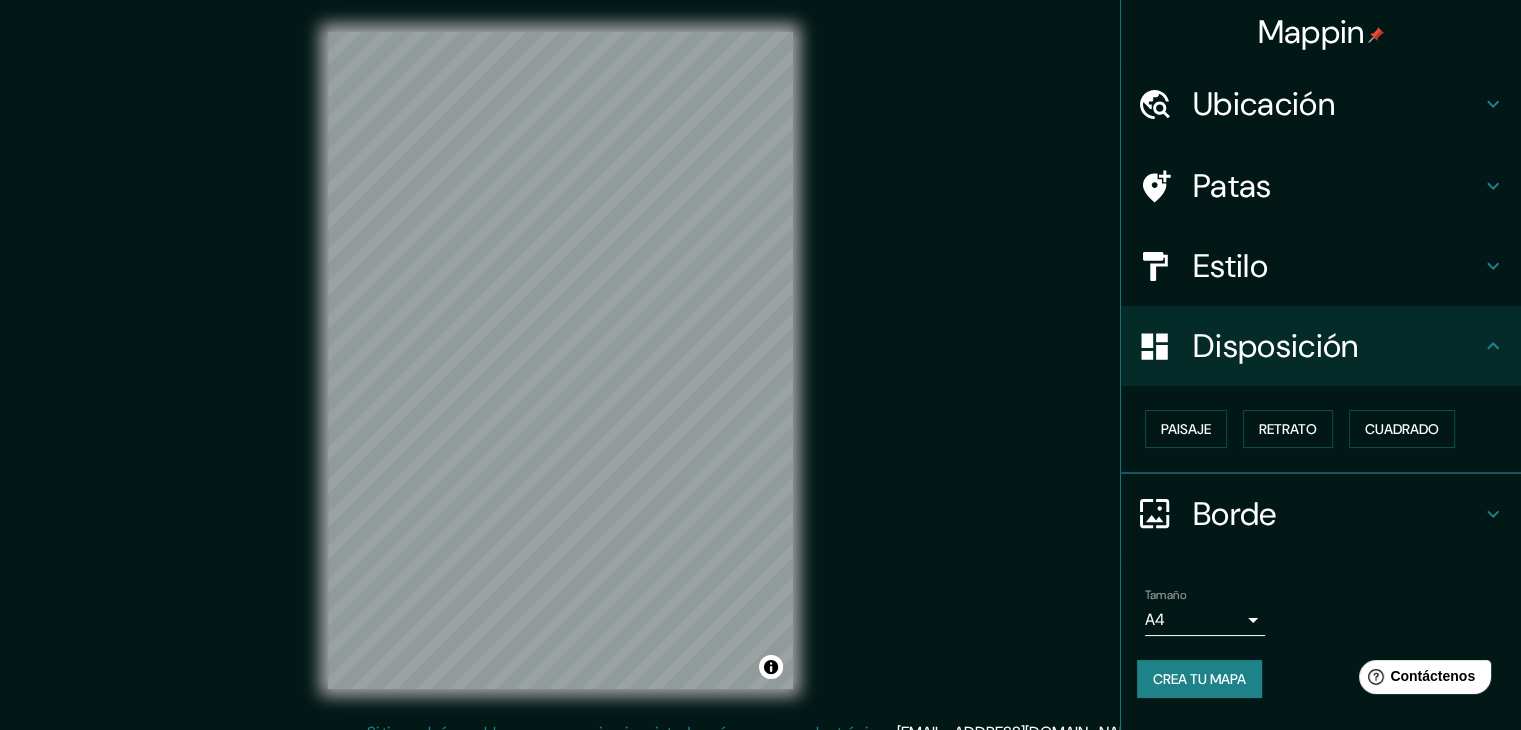 scroll, scrollTop: 0, scrollLeft: 0, axis: both 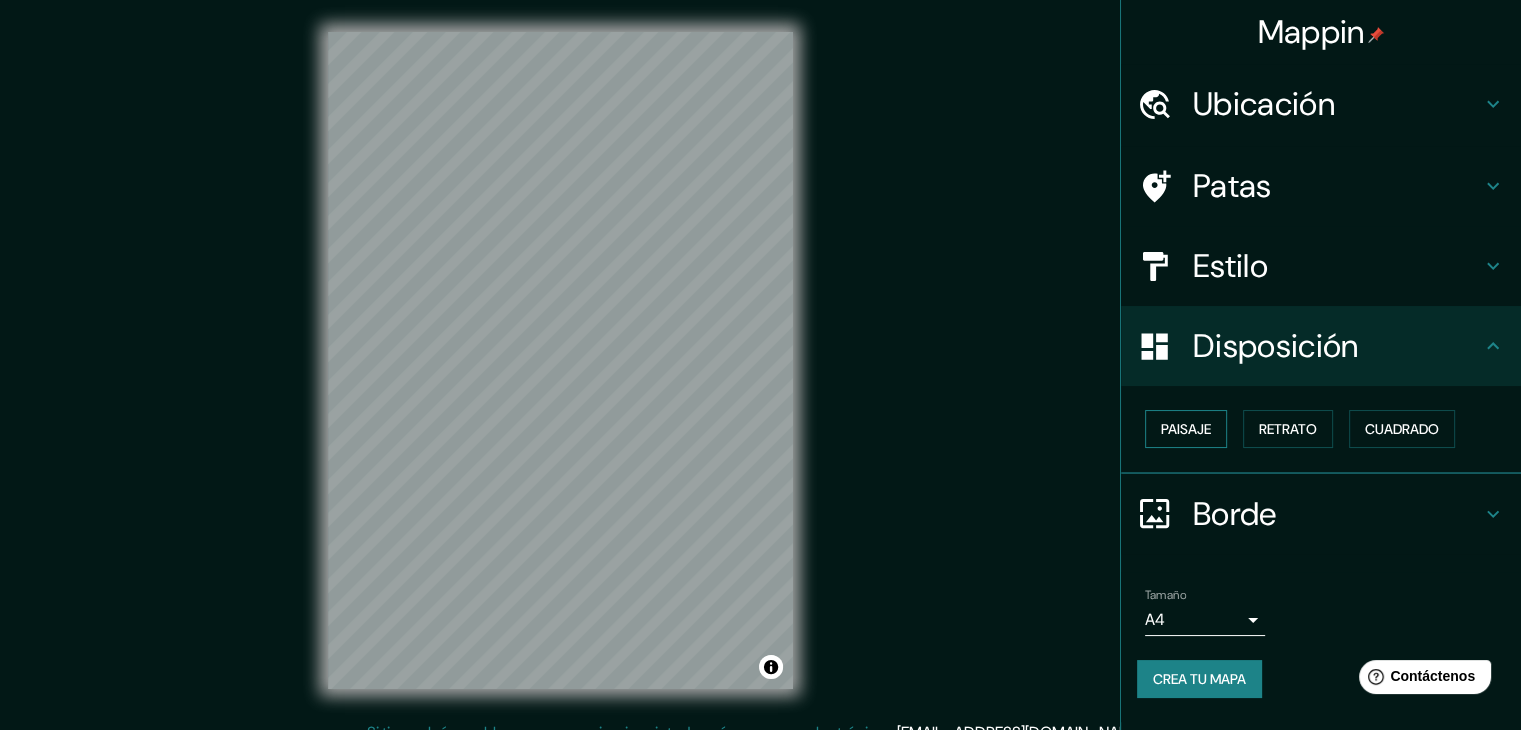 click on "Paisaje" at bounding box center (1186, 429) 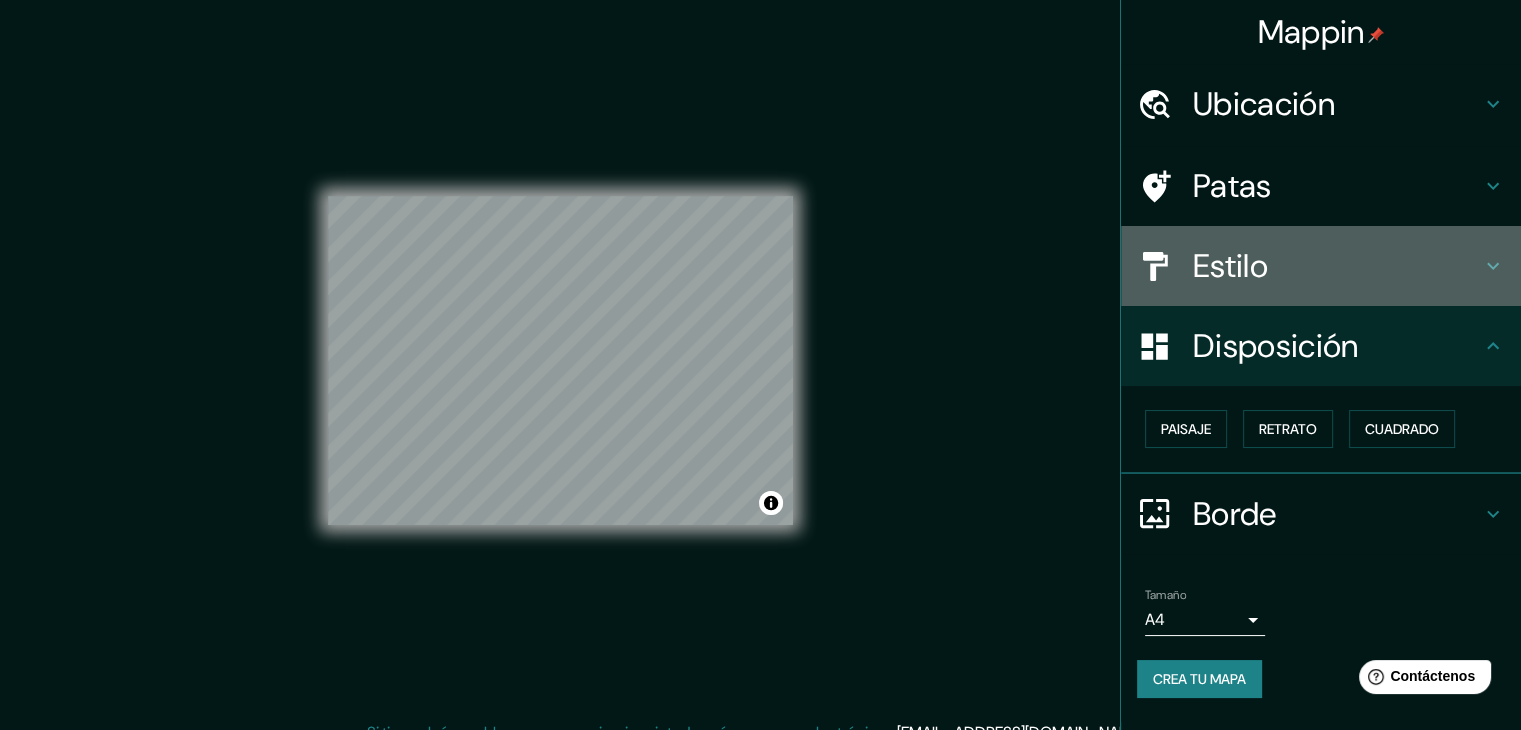 click on "Estilo" at bounding box center (1337, 266) 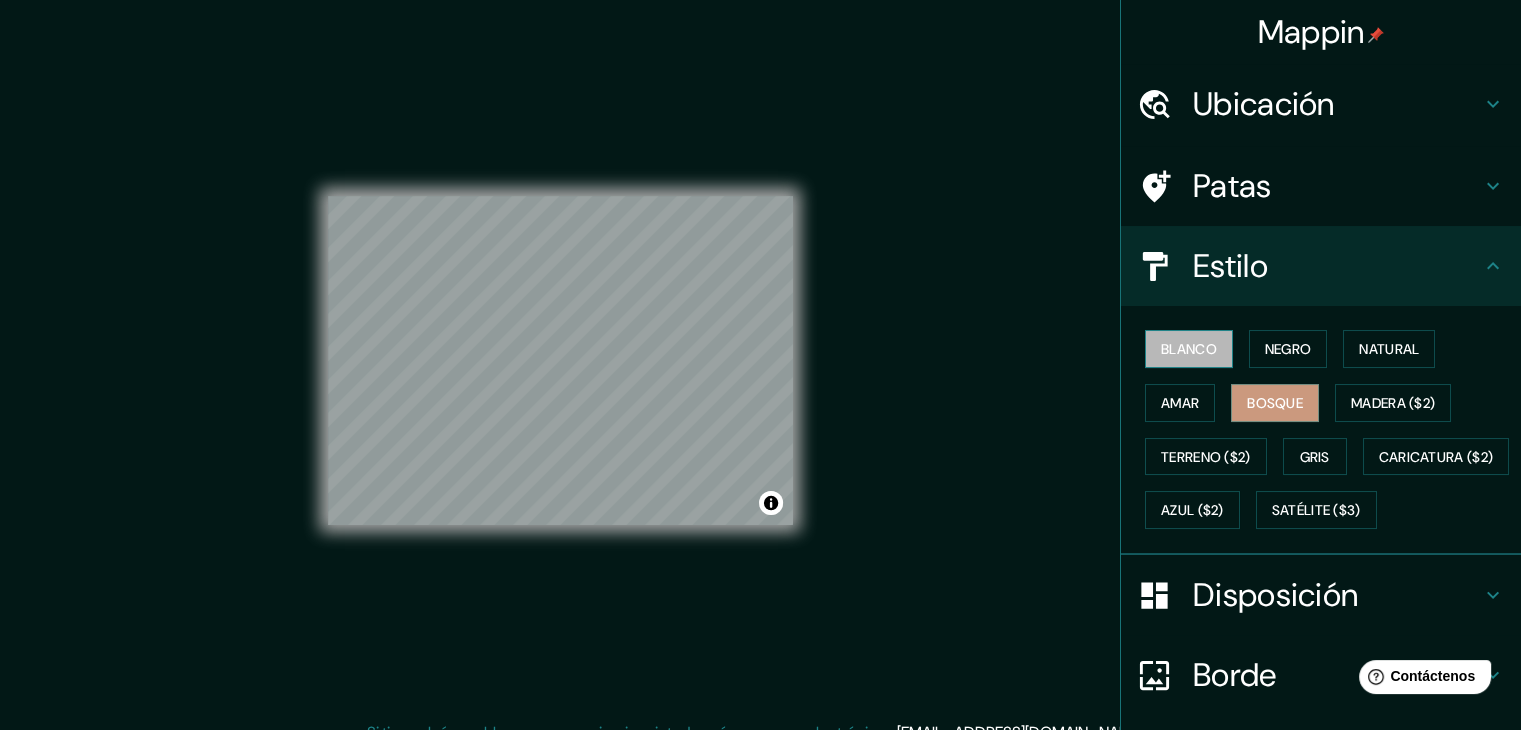 click on "Blanco" at bounding box center [1189, 349] 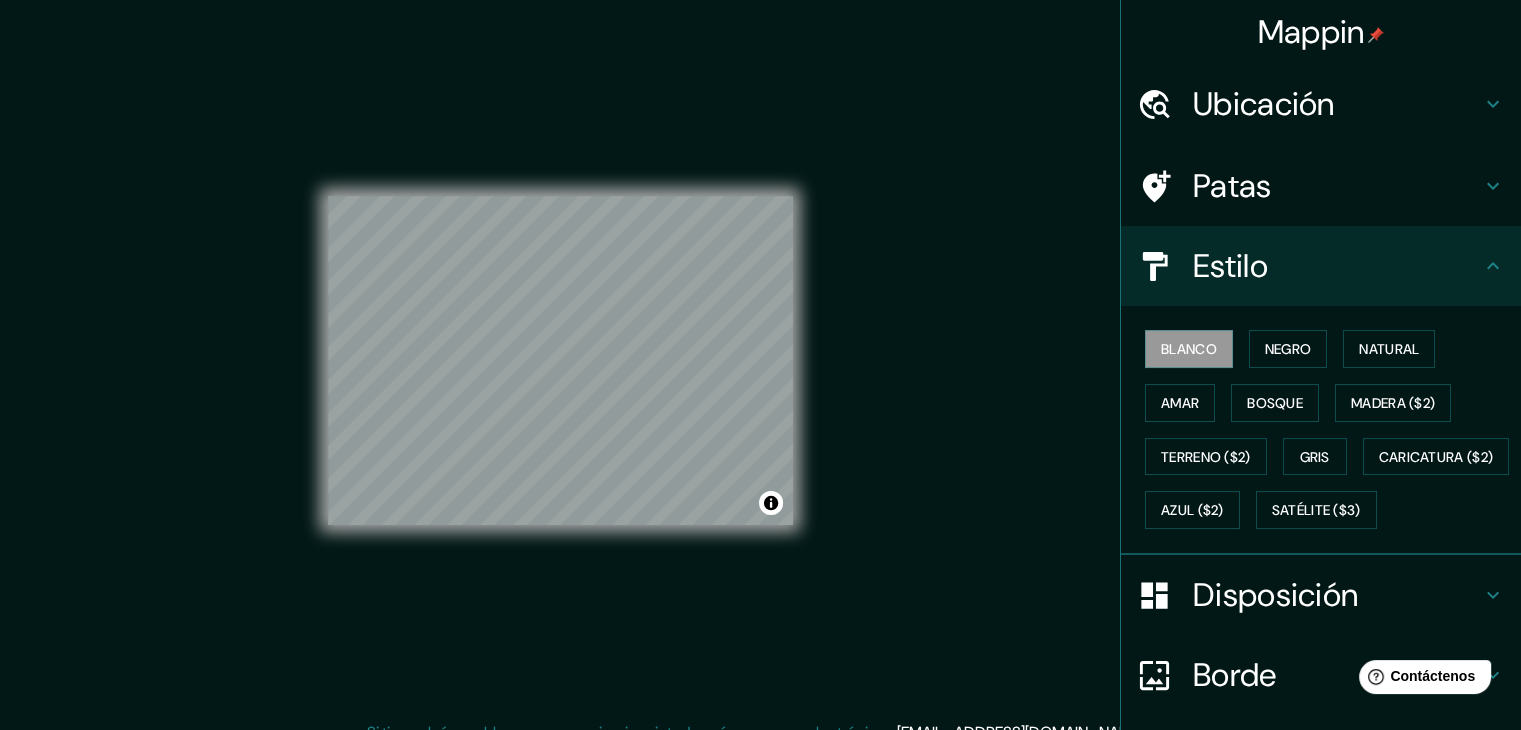 click on "Disposición" at bounding box center [1275, 595] 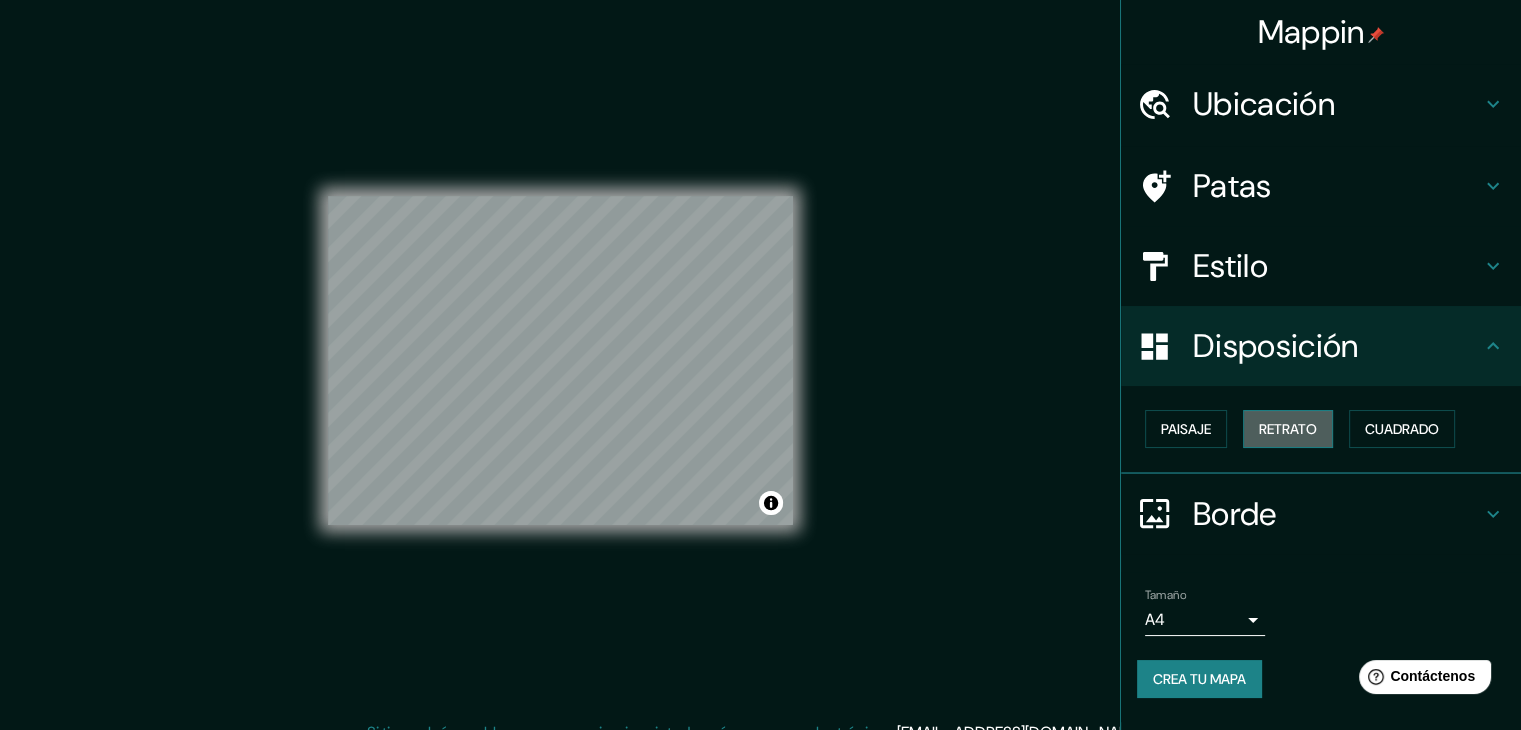 click on "Retrato" at bounding box center [1288, 429] 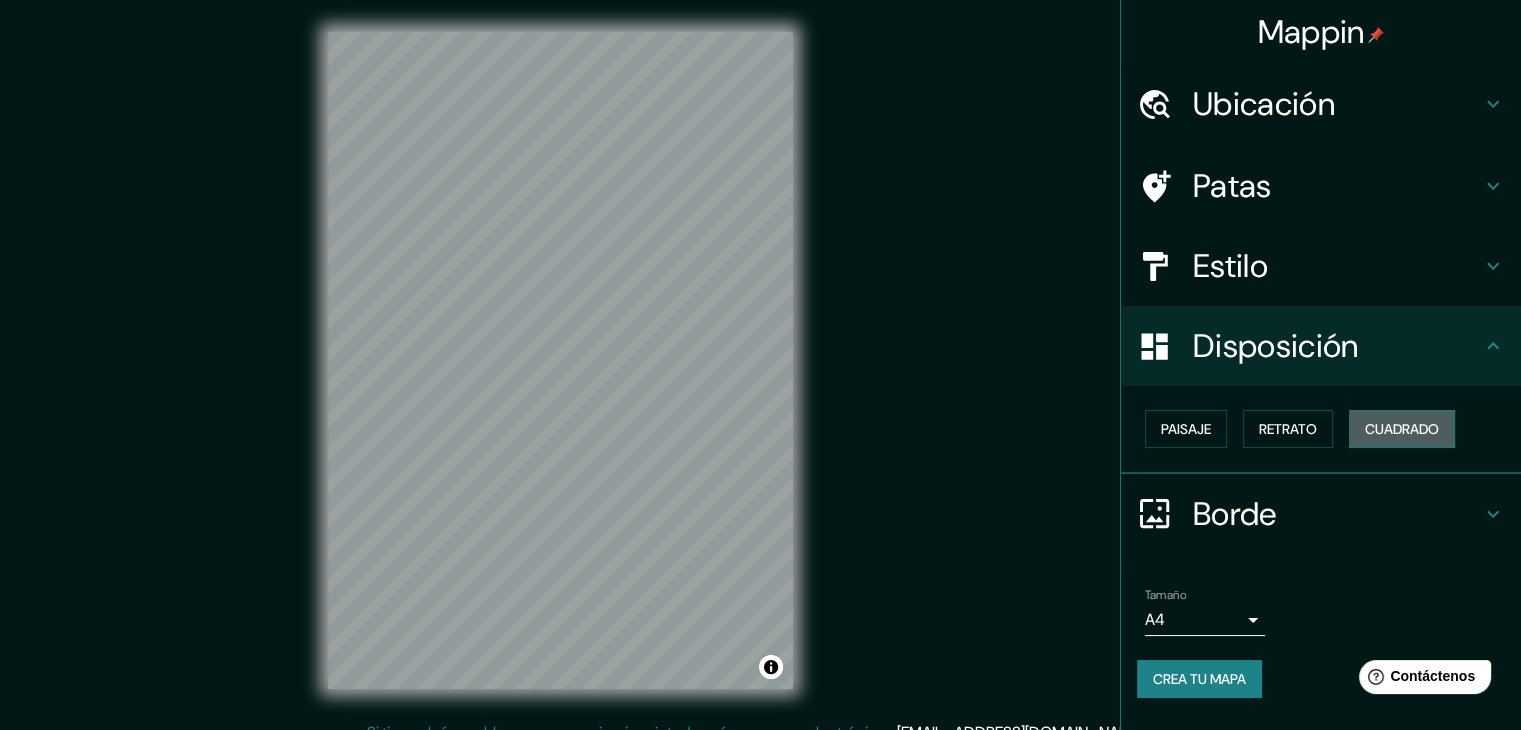 click on "Cuadrado" at bounding box center [1402, 429] 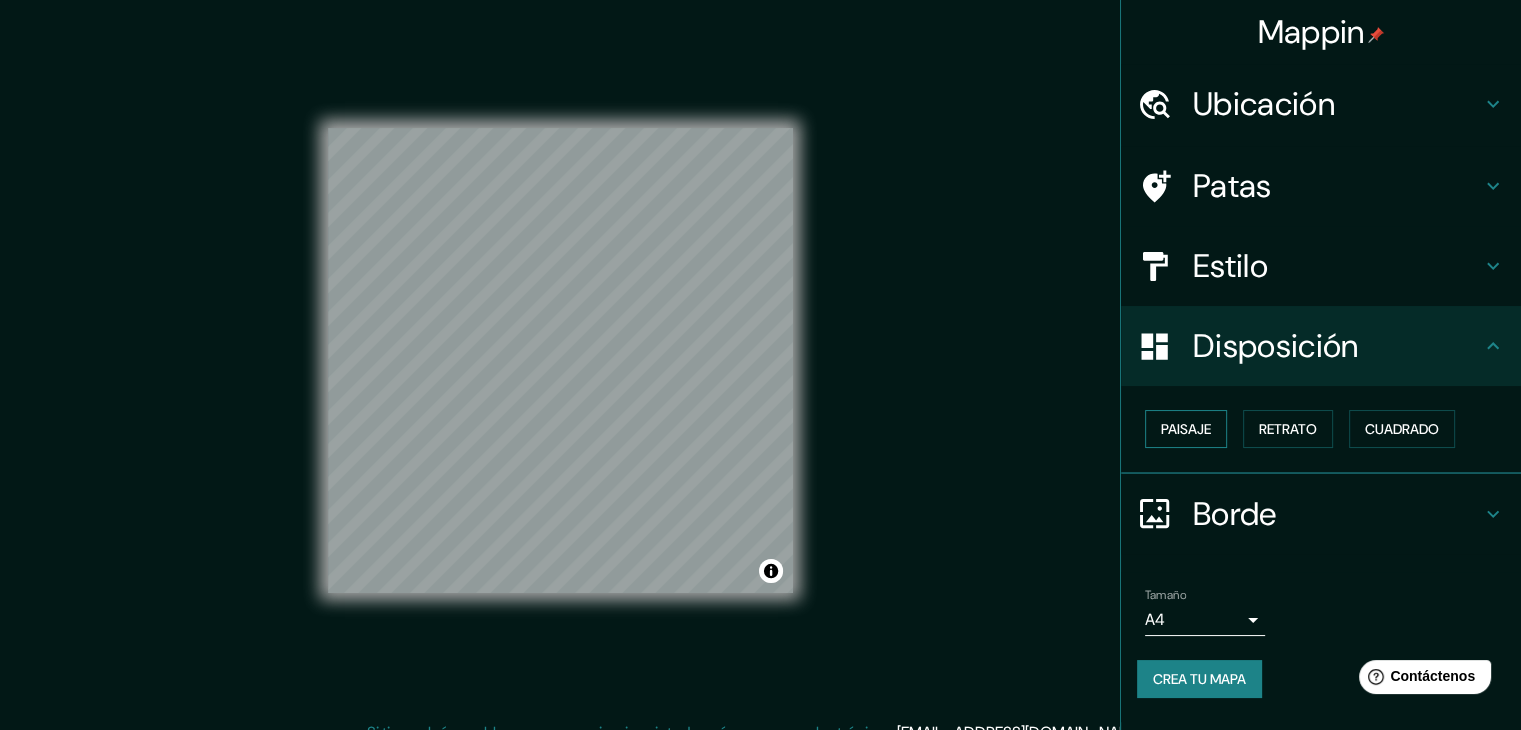 click on "Paisaje" at bounding box center [1186, 429] 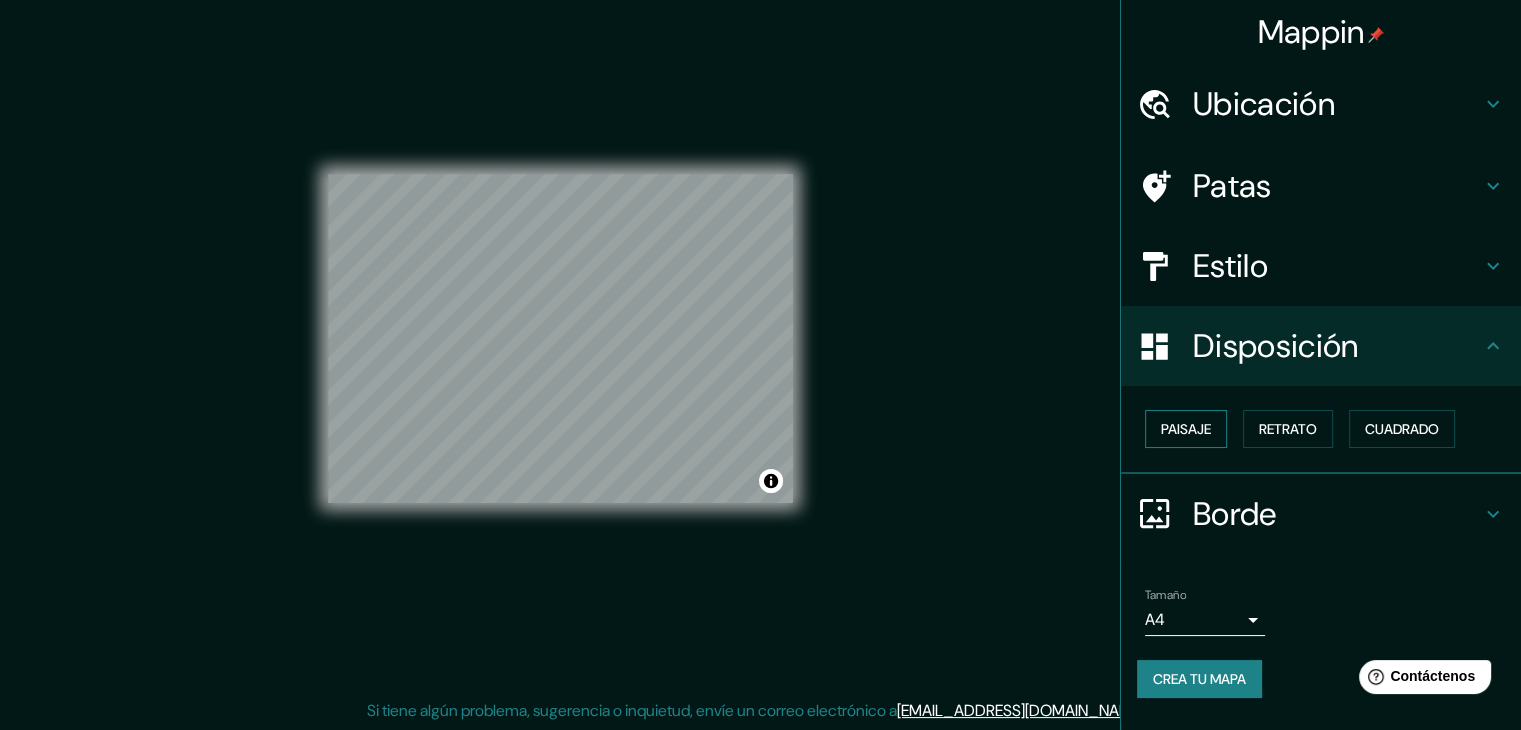 scroll, scrollTop: 23, scrollLeft: 0, axis: vertical 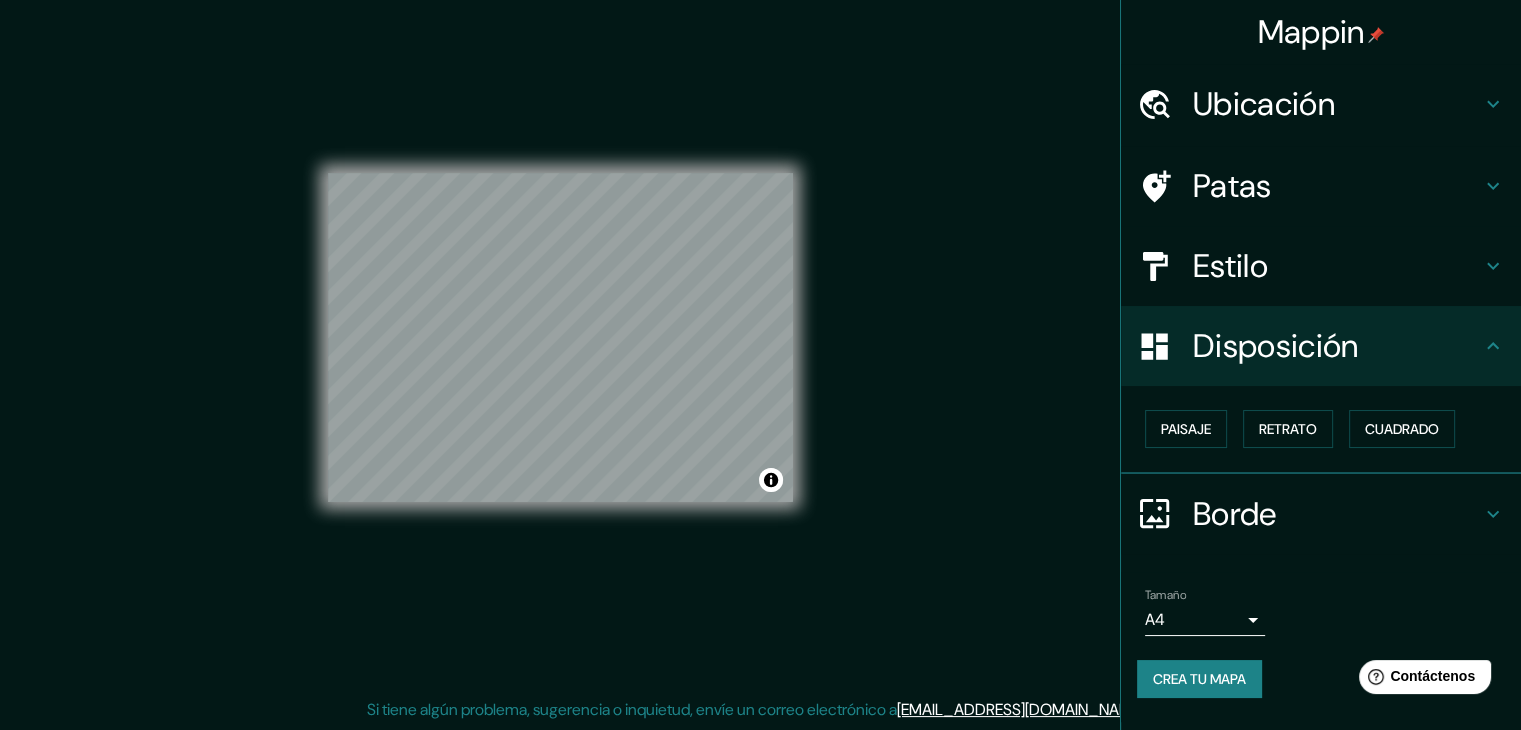 click on "Borde" at bounding box center (1321, 514) 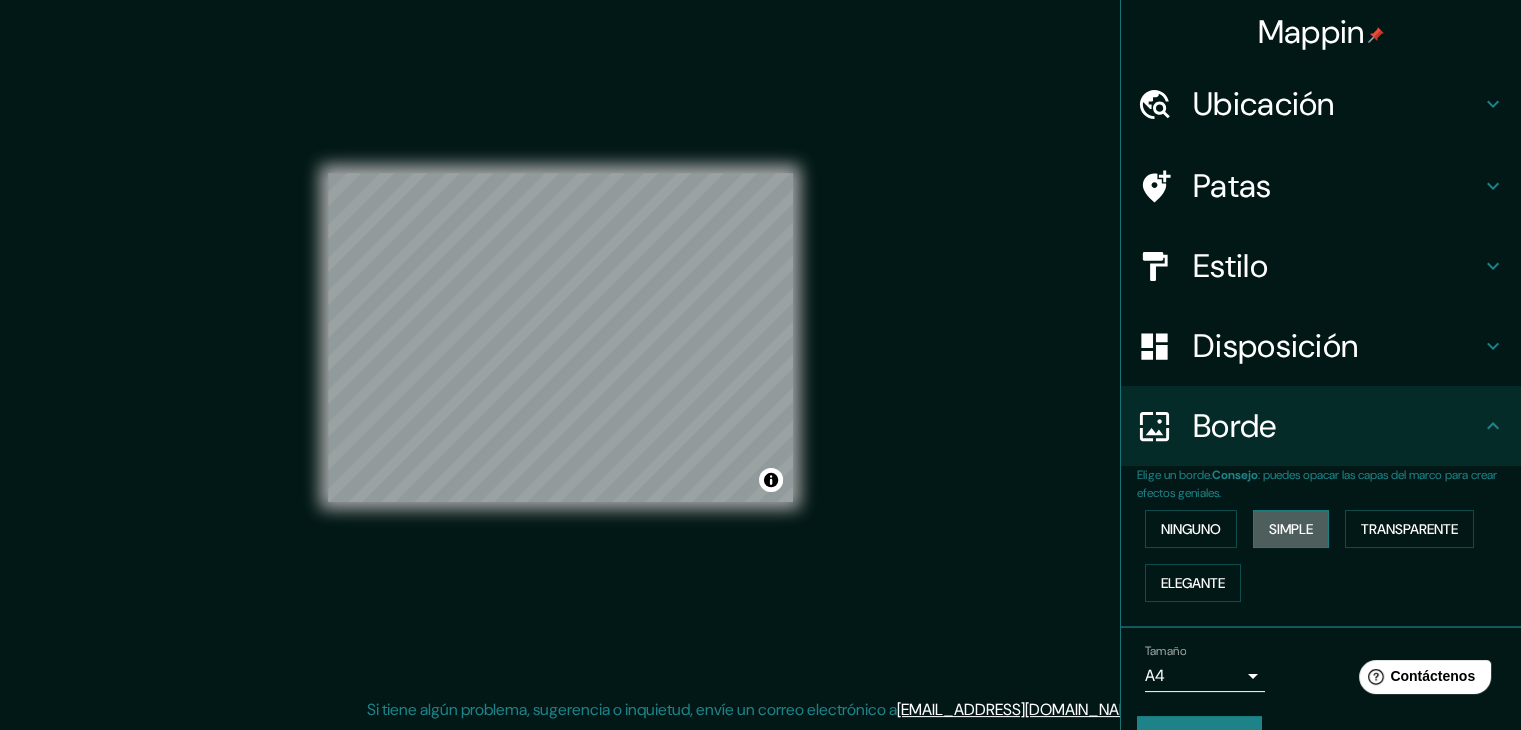 click on "Simple" at bounding box center [1291, 529] 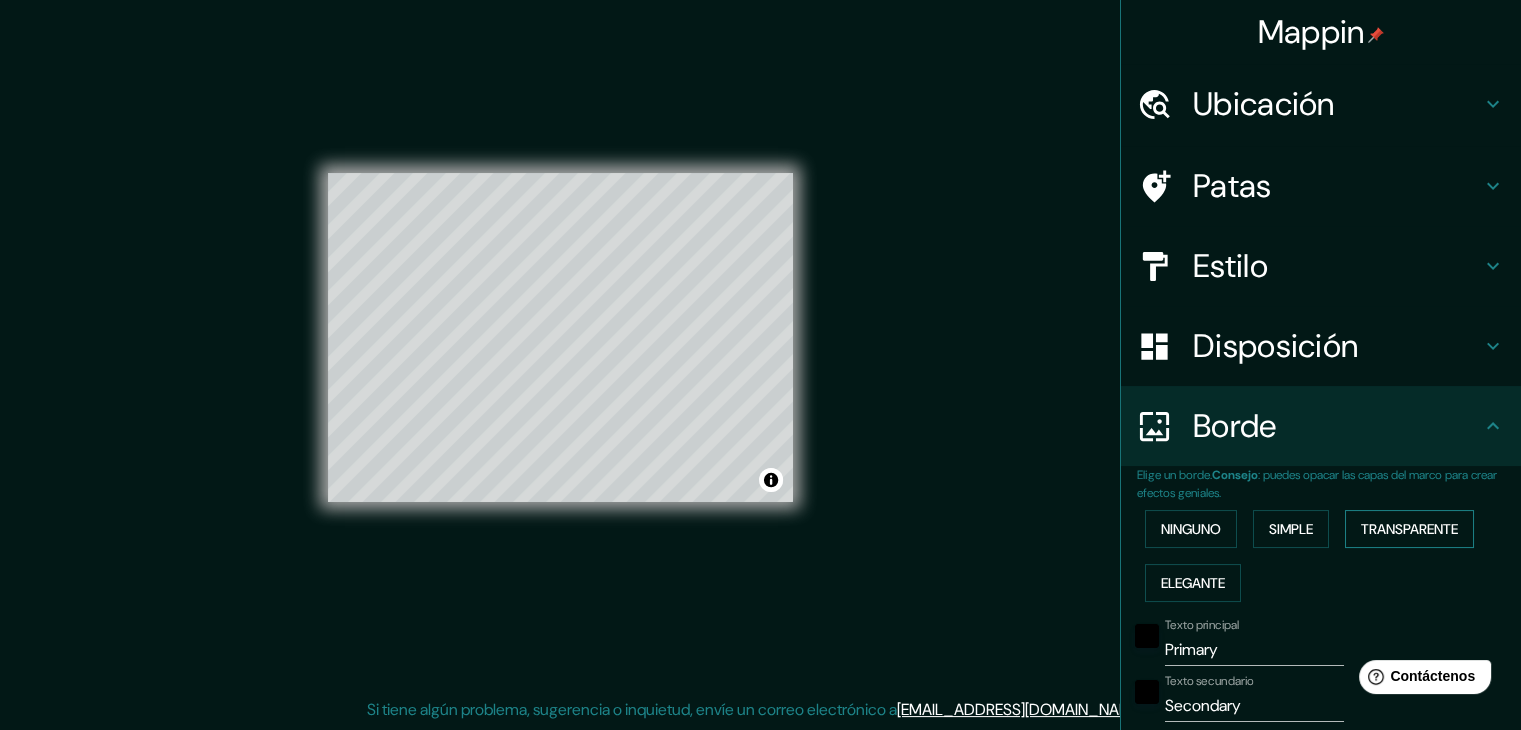 click on "Transparente" at bounding box center [1409, 529] 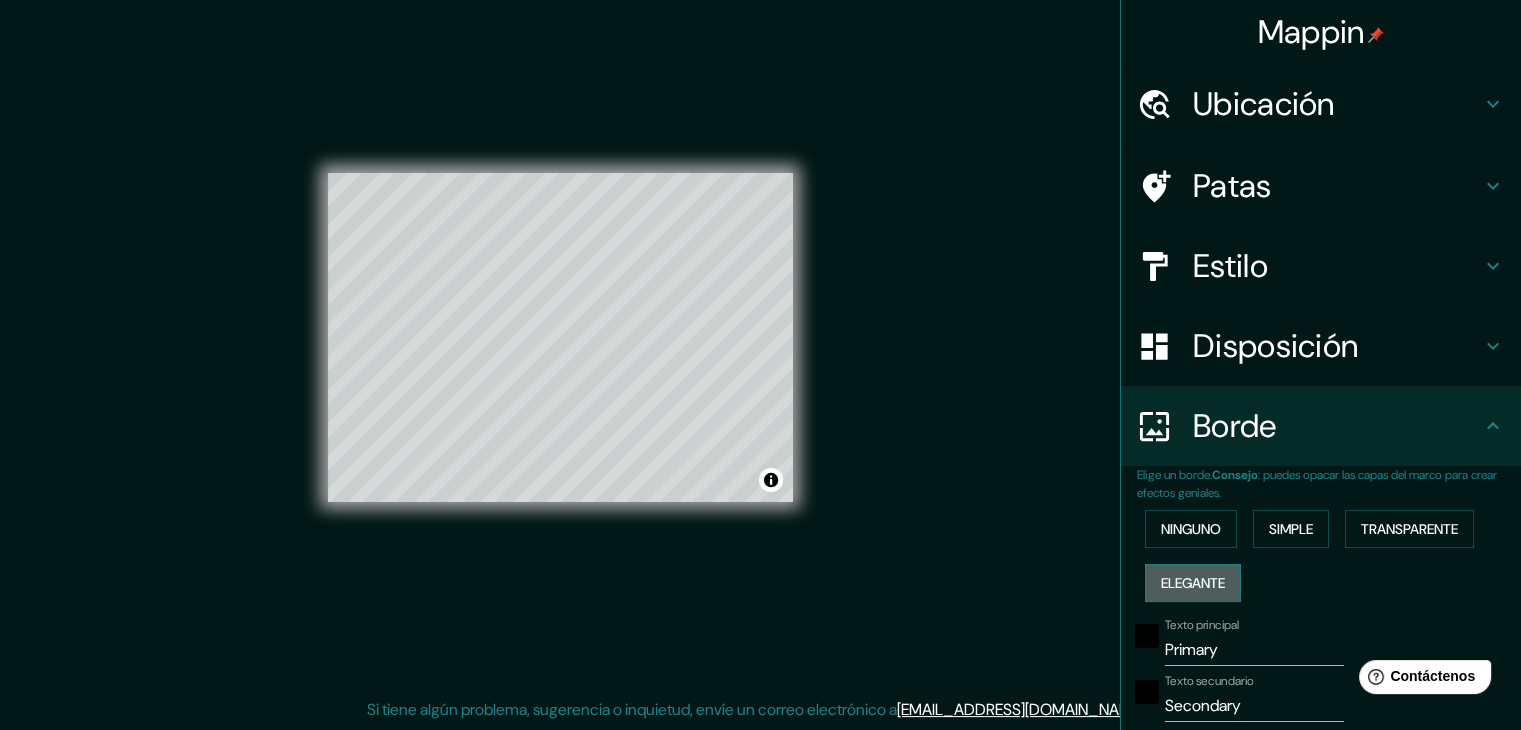 click on "Elegante" at bounding box center (1193, 583) 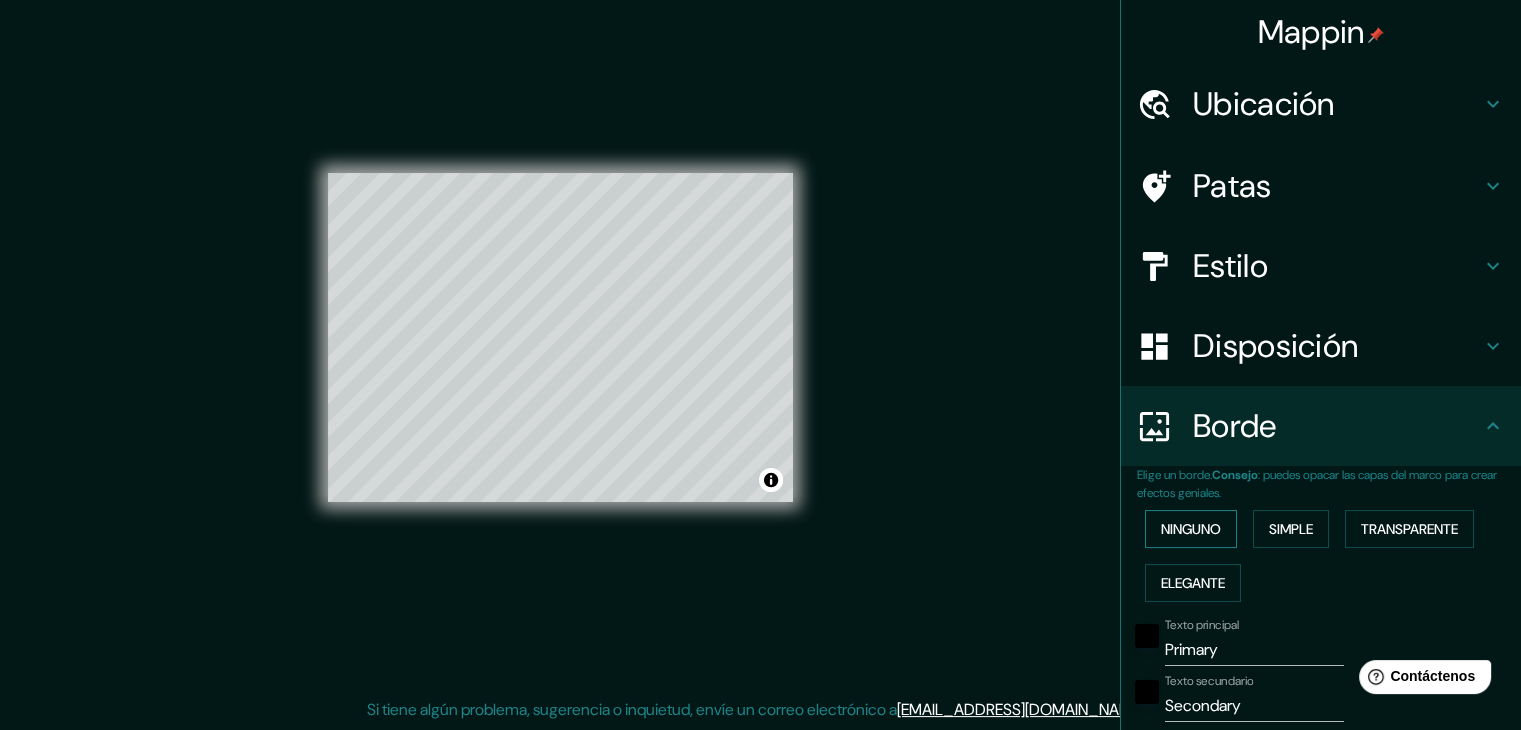 click on "Ninguno" at bounding box center [1191, 529] 